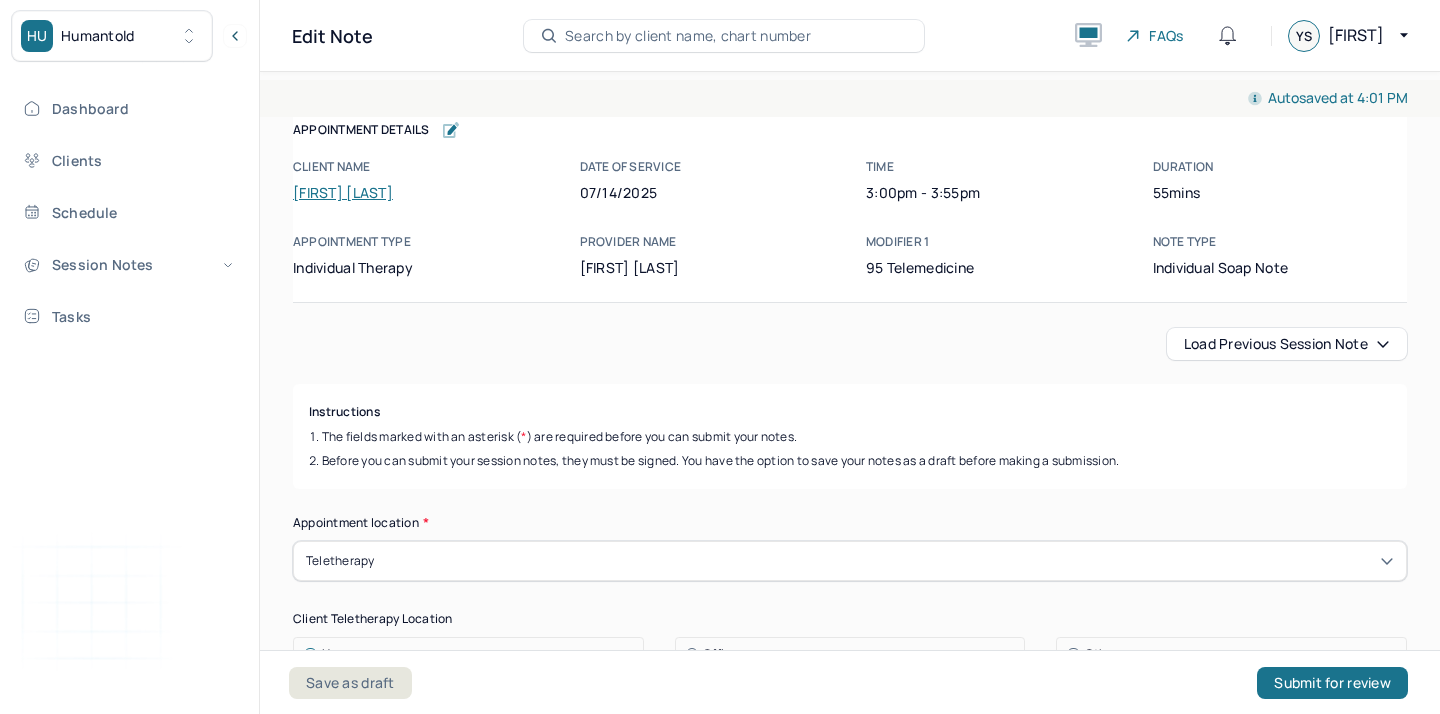 scroll, scrollTop: 0, scrollLeft: 0, axis: both 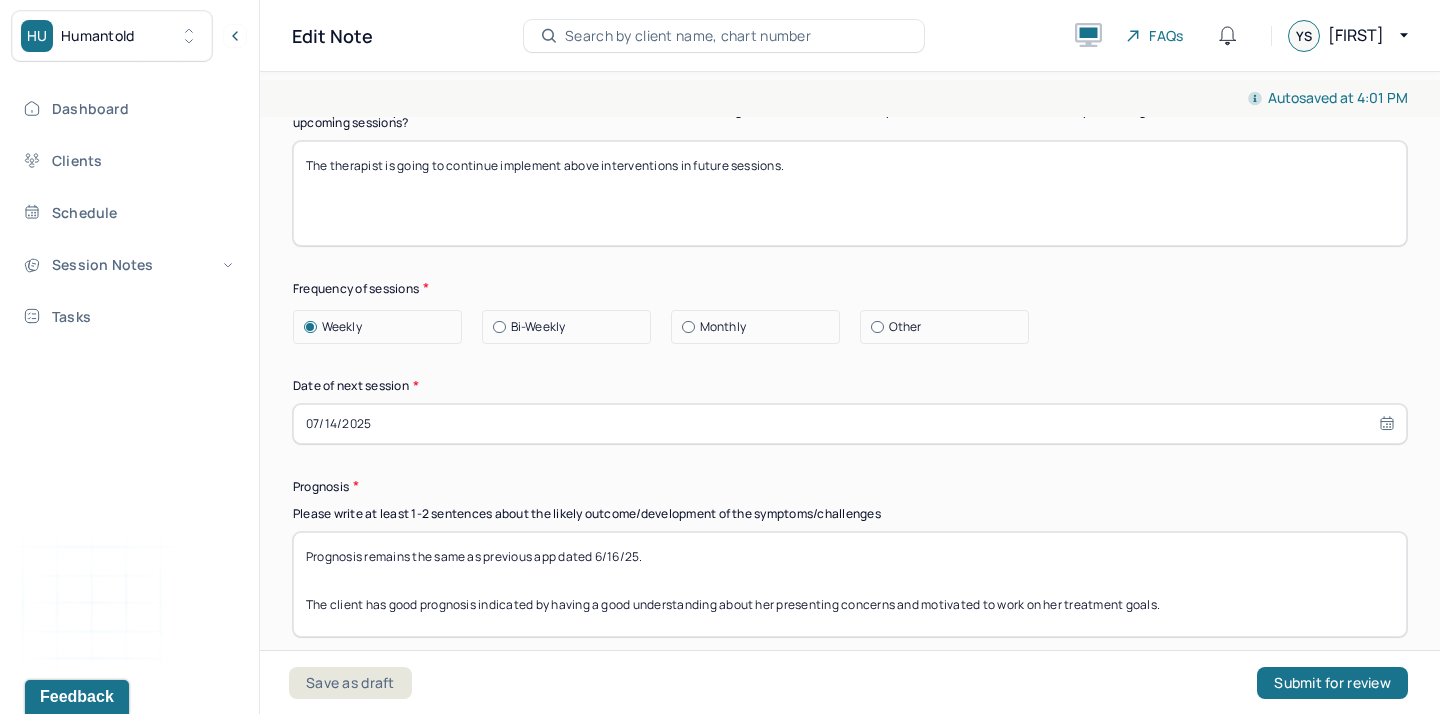 select on "6" 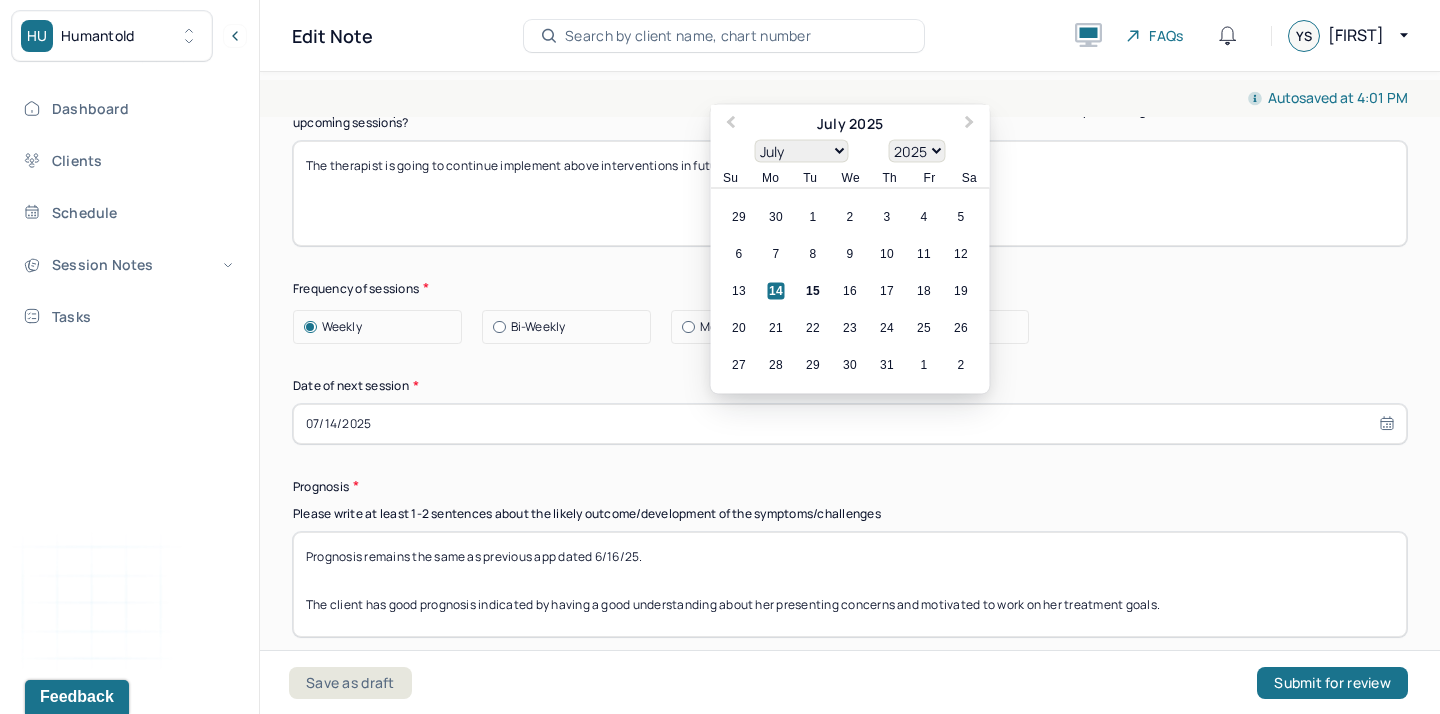 click on "07/14/2025" at bounding box center [850, 424] 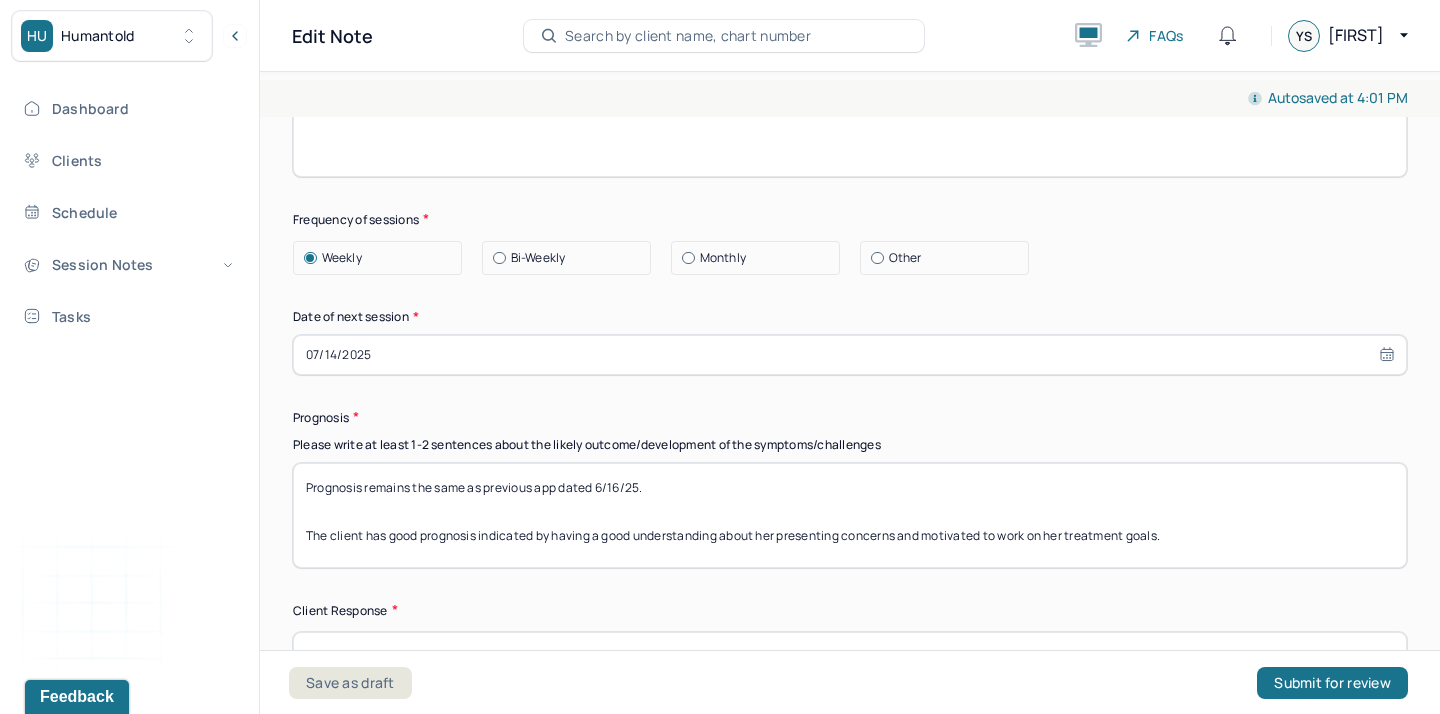 scroll, scrollTop: 2695, scrollLeft: 0, axis: vertical 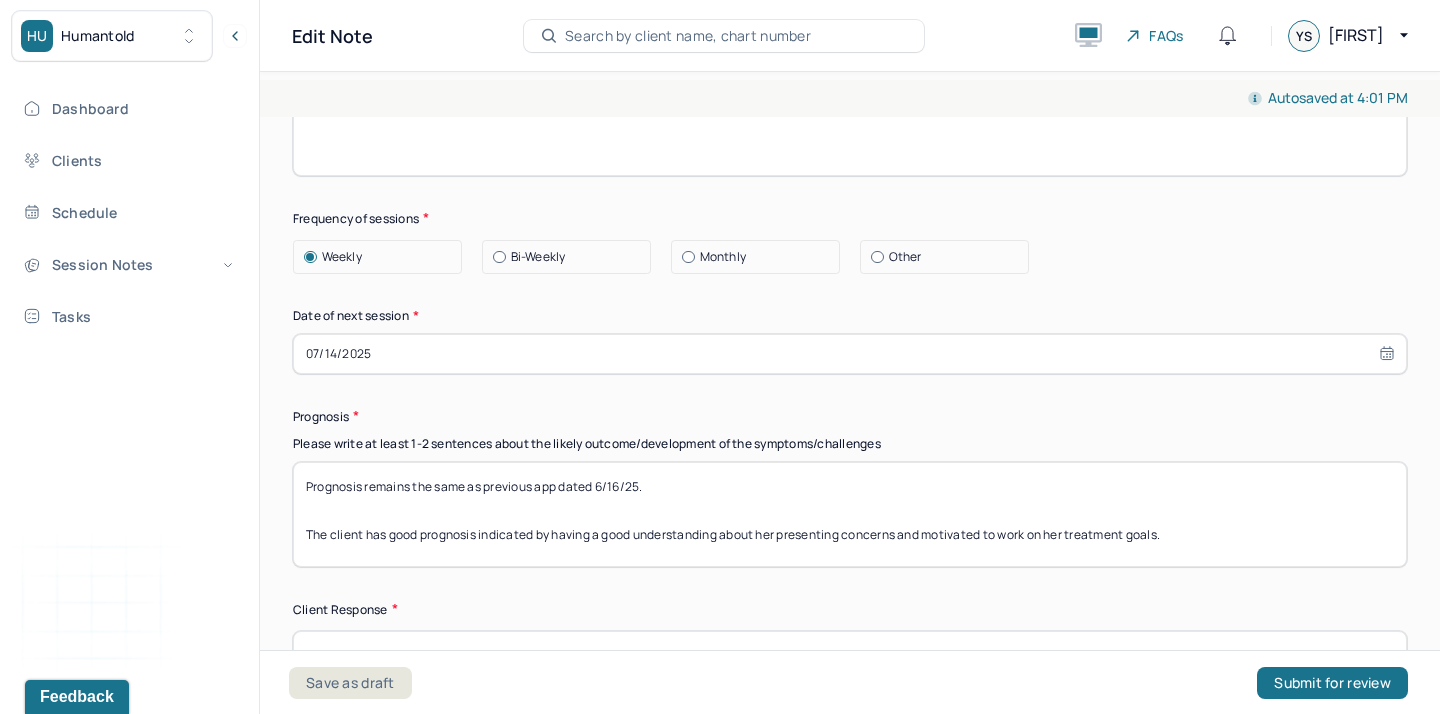 select on "6" 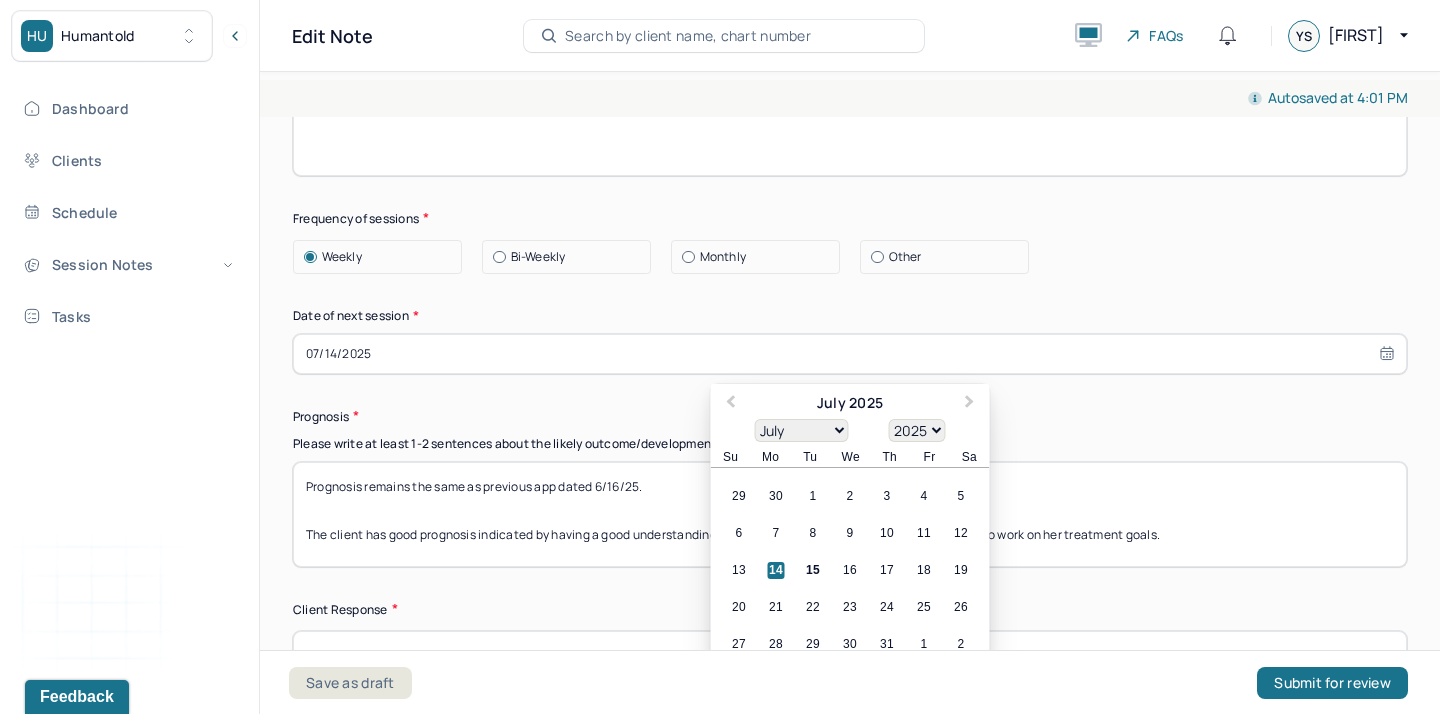 click on "07/14/2025" at bounding box center (850, 354) 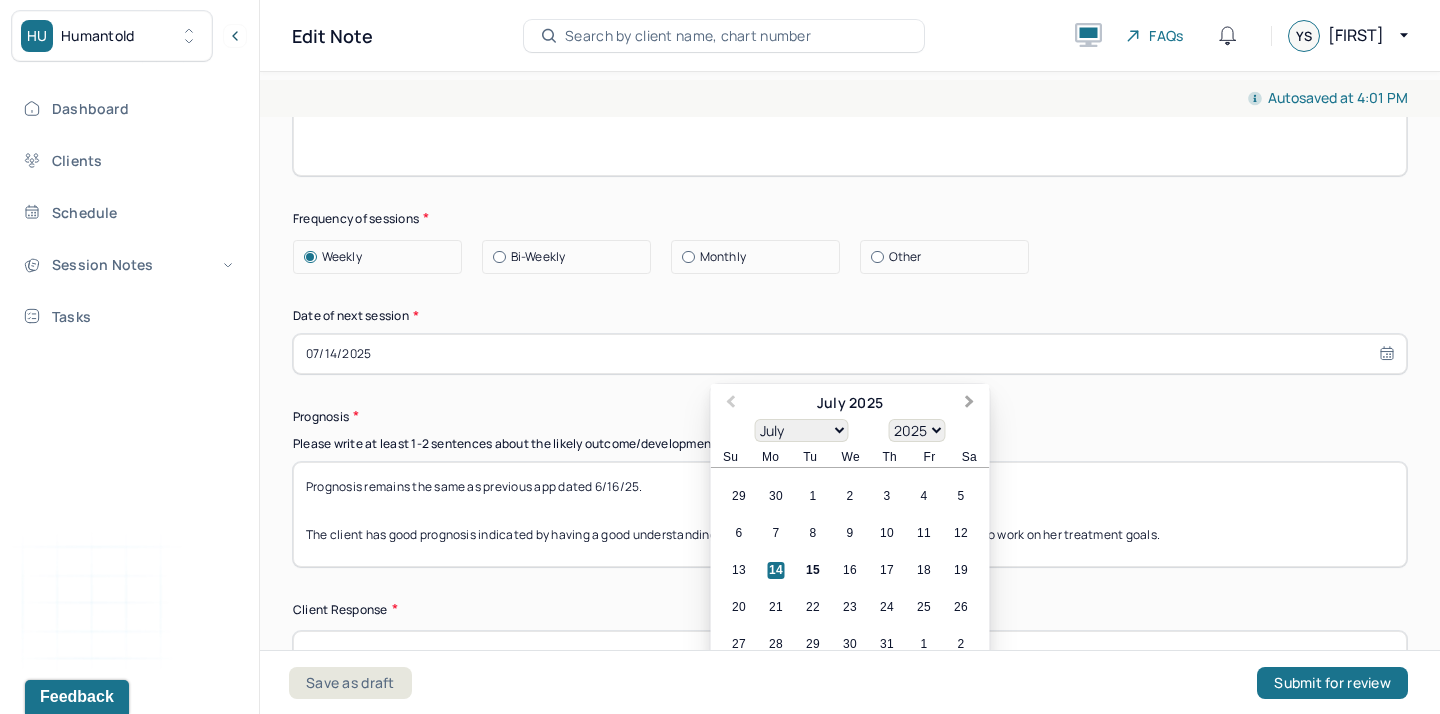scroll, scrollTop: 2796, scrollLeft: 0, axis: vertical 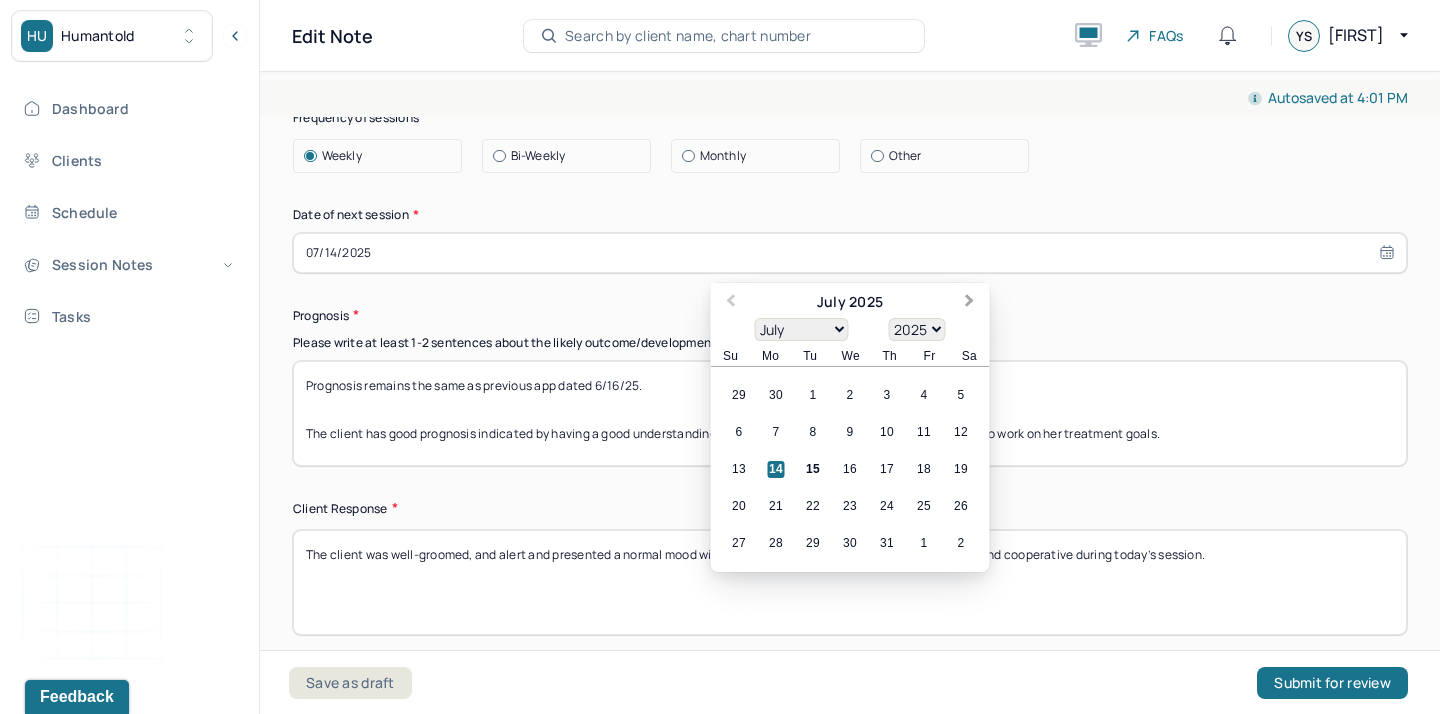click on "Next Month" at bounding box center [972, 304] 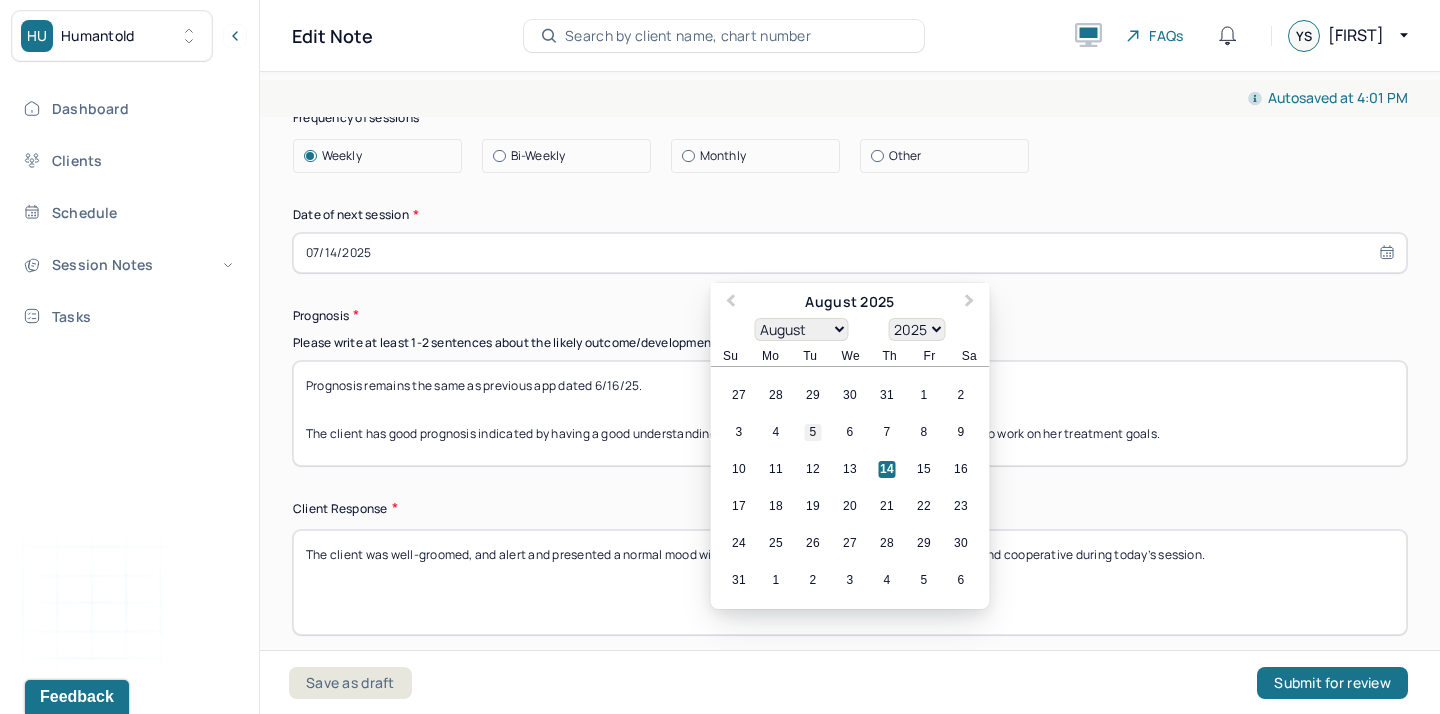 click on "5" at bounding box center [813, 432] 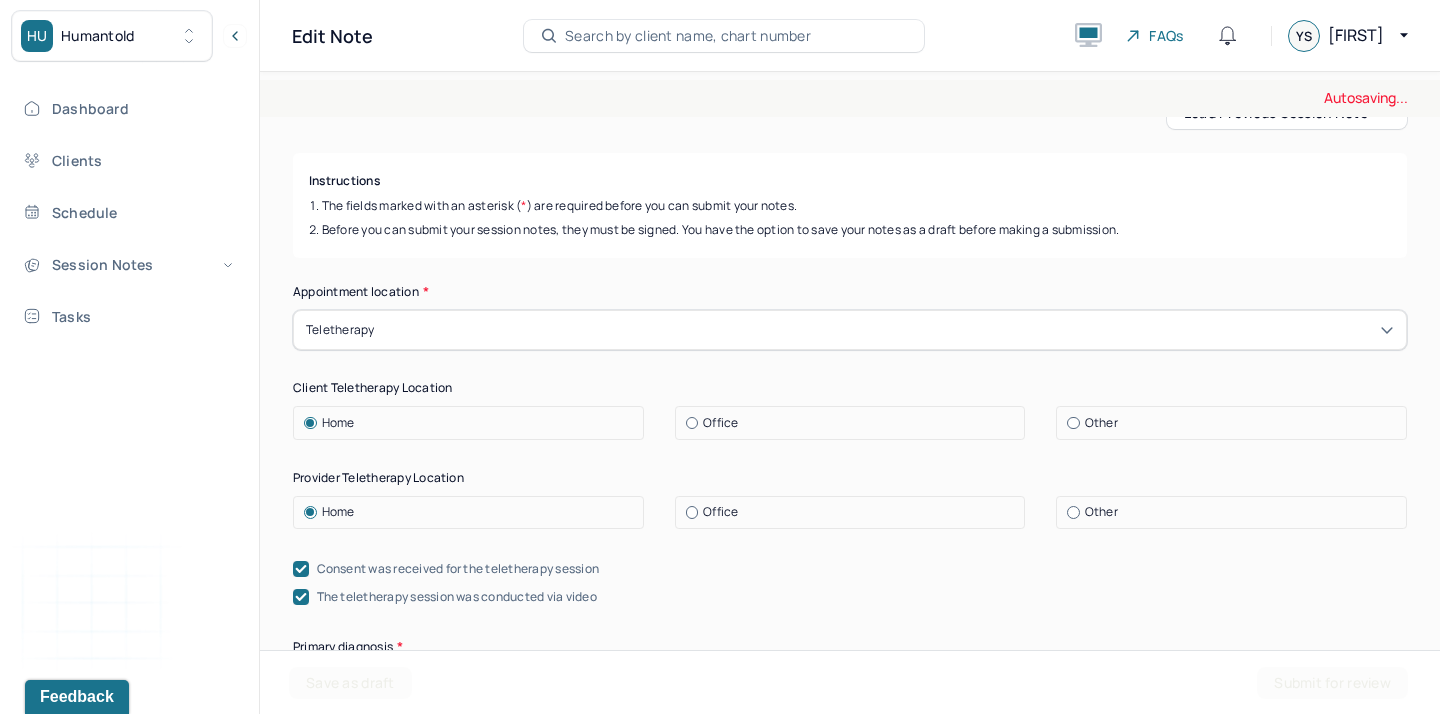 scroll, scrollTop: 167, scrollLeft: 0, axis: vertical 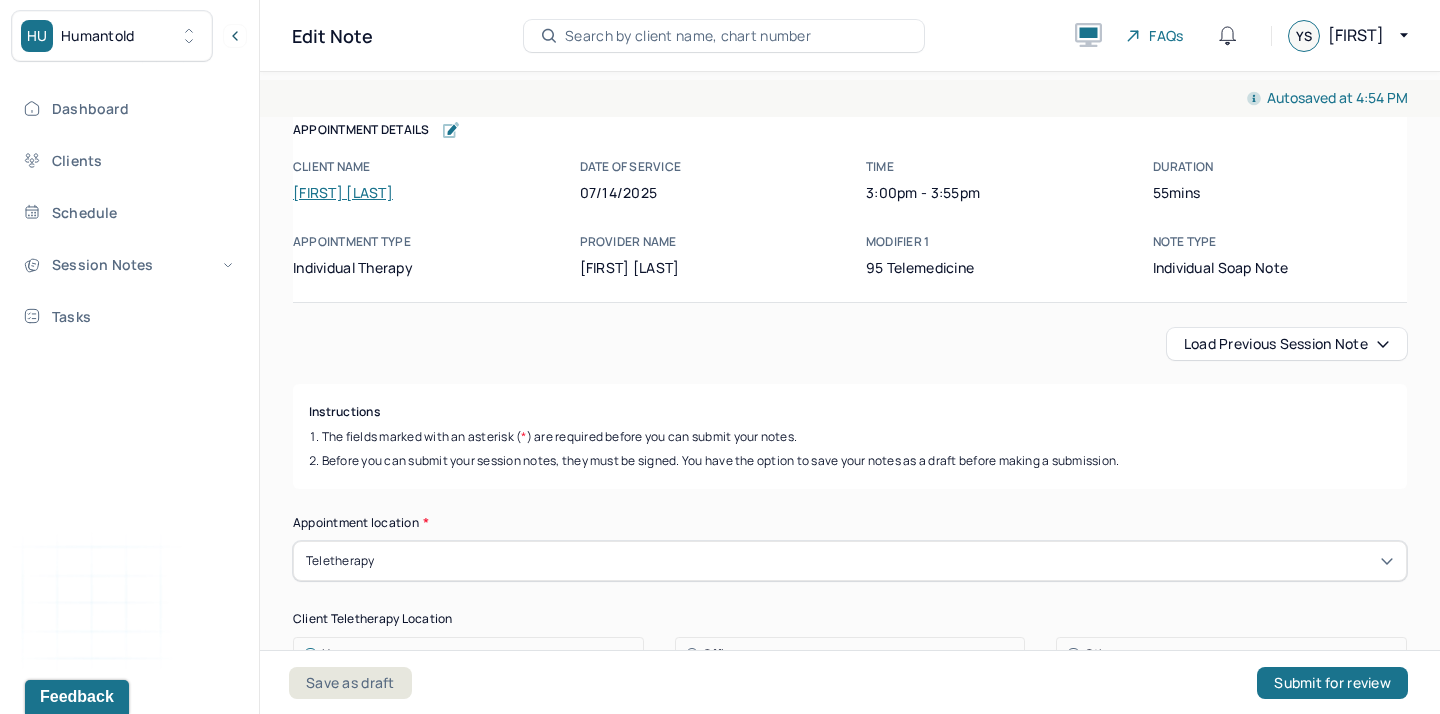 click on "Load previous session note" at bounding box center (1287, 344) 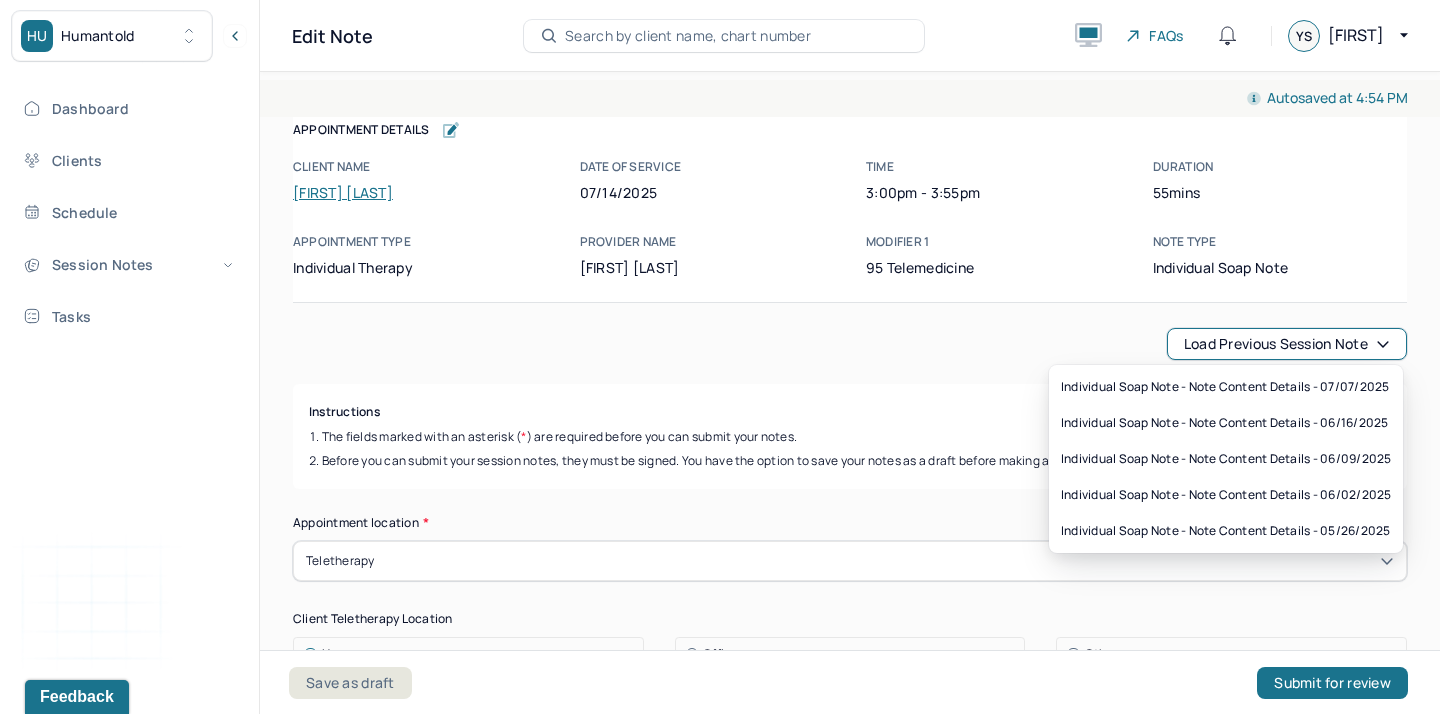 click on "Load previous session note   Instructions The fields marked with an asterisk ( * ) are required before you can submit your notes. Before you can submit your session notes, they must be signed. You have the option to save your notes as a draft before making a submission. Appointment location * Teletherapy Client Teletherapy Location Home Office Other Provider Teletherapy Location Home Office Other Consent was received for the teletherapy session The teletherapy session was conducted via video Primary diagnosis * F43.20 ADJUSTMENT DISORDER UNSPECIFIED Secondary diagnosis (optional) Secondary diagnosis Tertiary diagnosis (optional) Tertiary diagnosis Emotional / Behavioural symptoms demonstrated * fear/worry/sad Causing * Maladaptive Functioning Intention for Session * Attempts to alleviate the emotional disturbances Session Note Subjective The client  Objective How did they present themselves? Was there nervous talking or lack of eye contact? The client  Assessment The therapist
Modeling and skills training" at bounding box center [850, 2480] 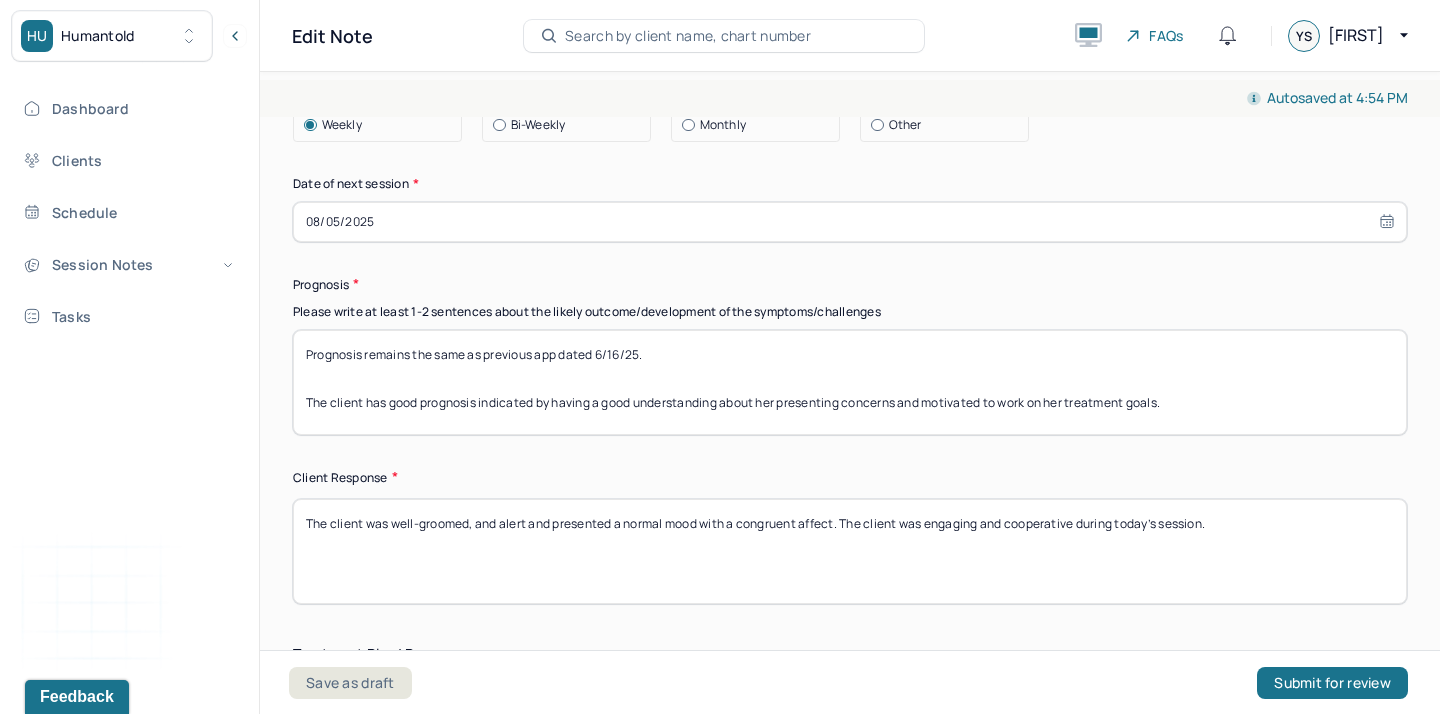 scroll, scrollTop: 2825, scrollLeft: 0, axis: vertical 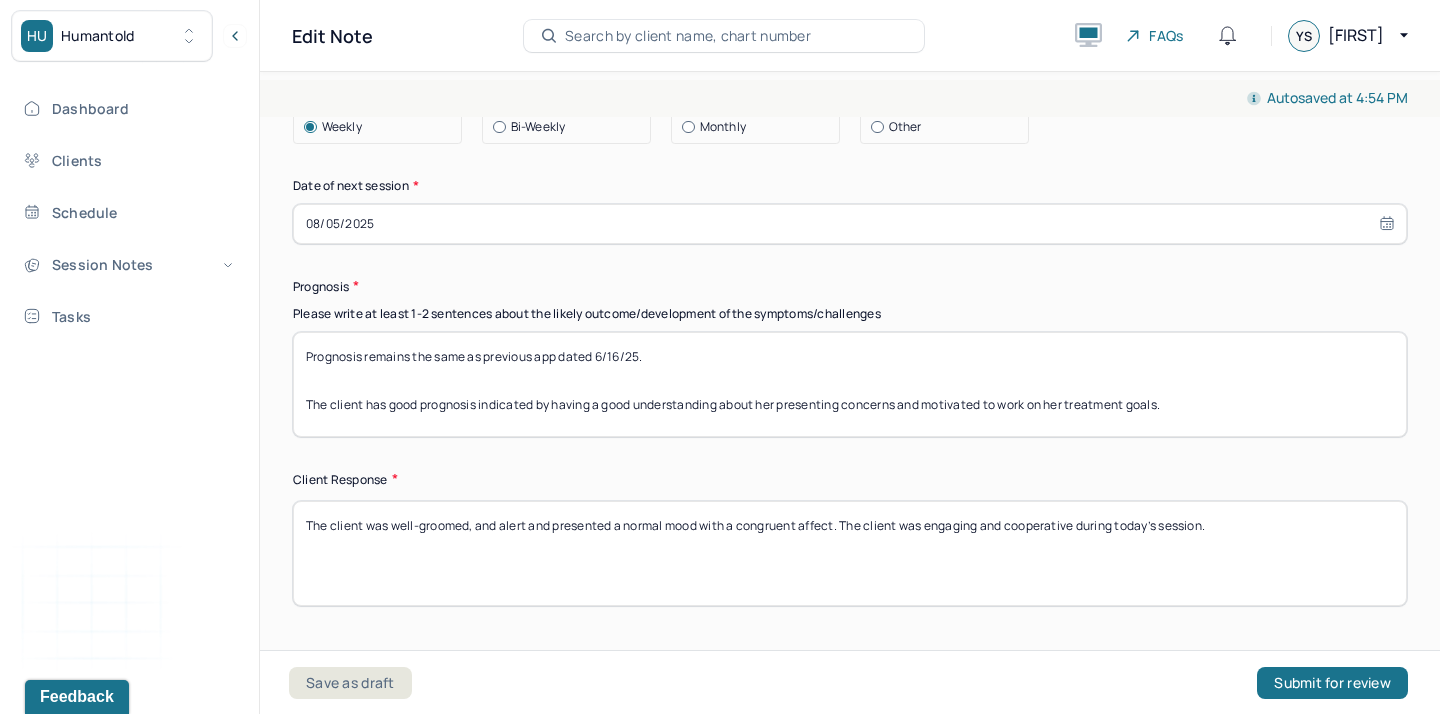 click on "Prognosis remains the same as previous app dated 6/16/25.
The client has good prognosis indicated by having a good understanding about her presenting concerns and motivated to work on her treatment goals." at bounding box center (850, 384) 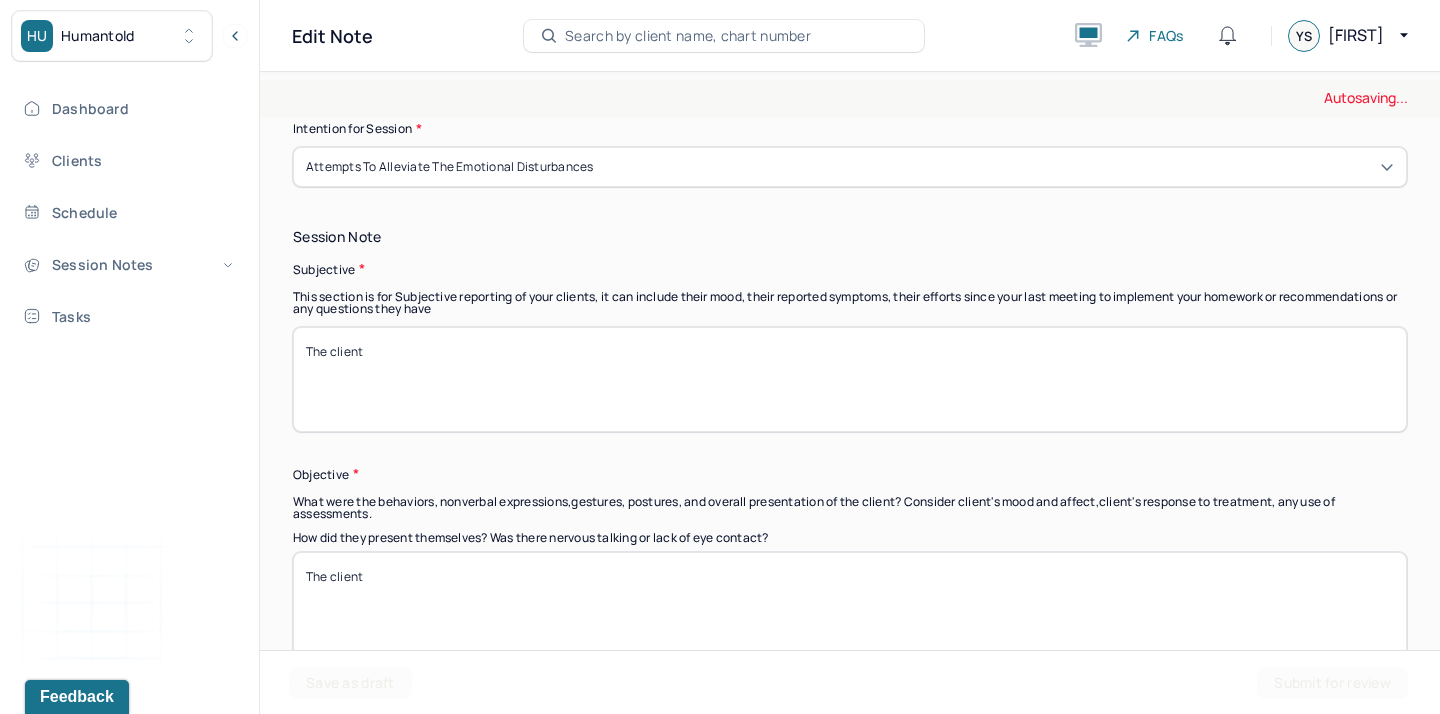 scroll, scrollTop: 1222, scrollLeft: 0, axis: vertical 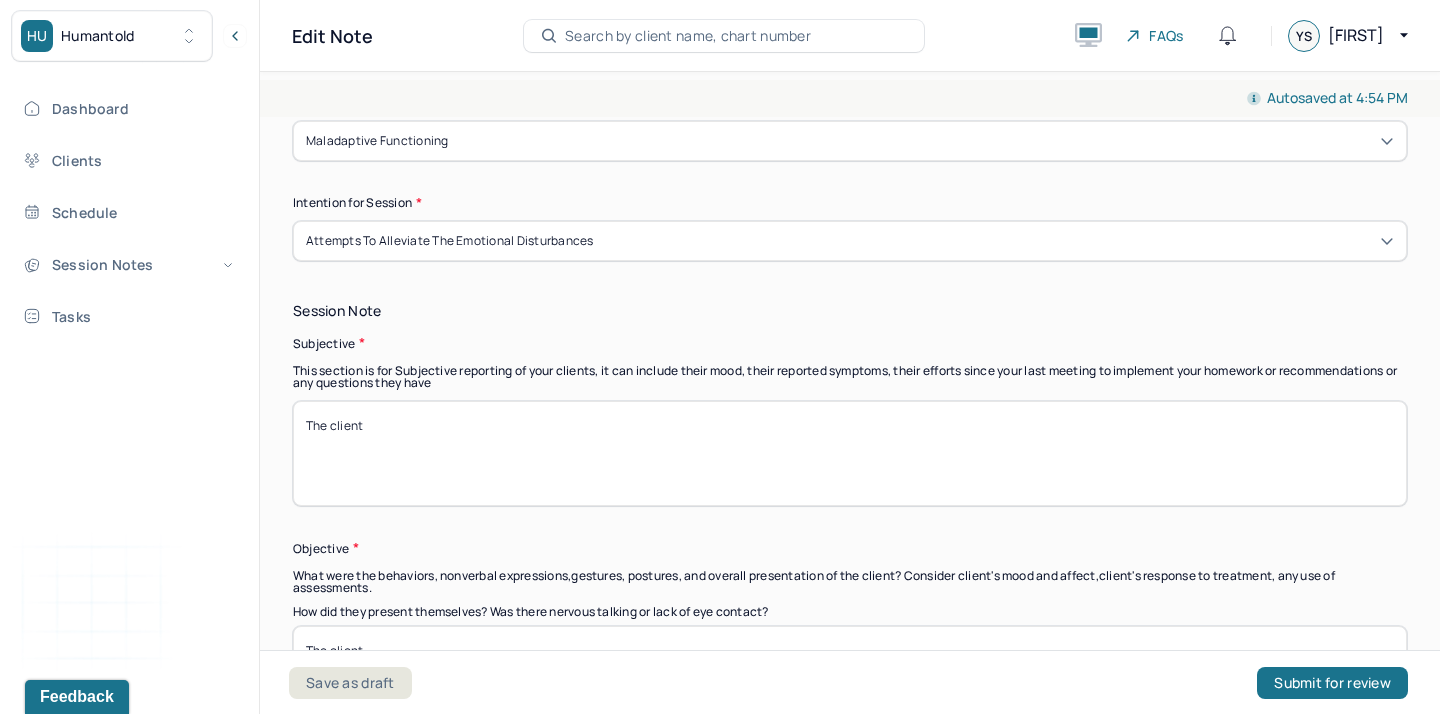 type on "Prognosis remains the same as previous app dated 7/7/25.
The client has good prognosis indicated by having a good understanding about her presenting concerns and motivated to work on her treatment goals." 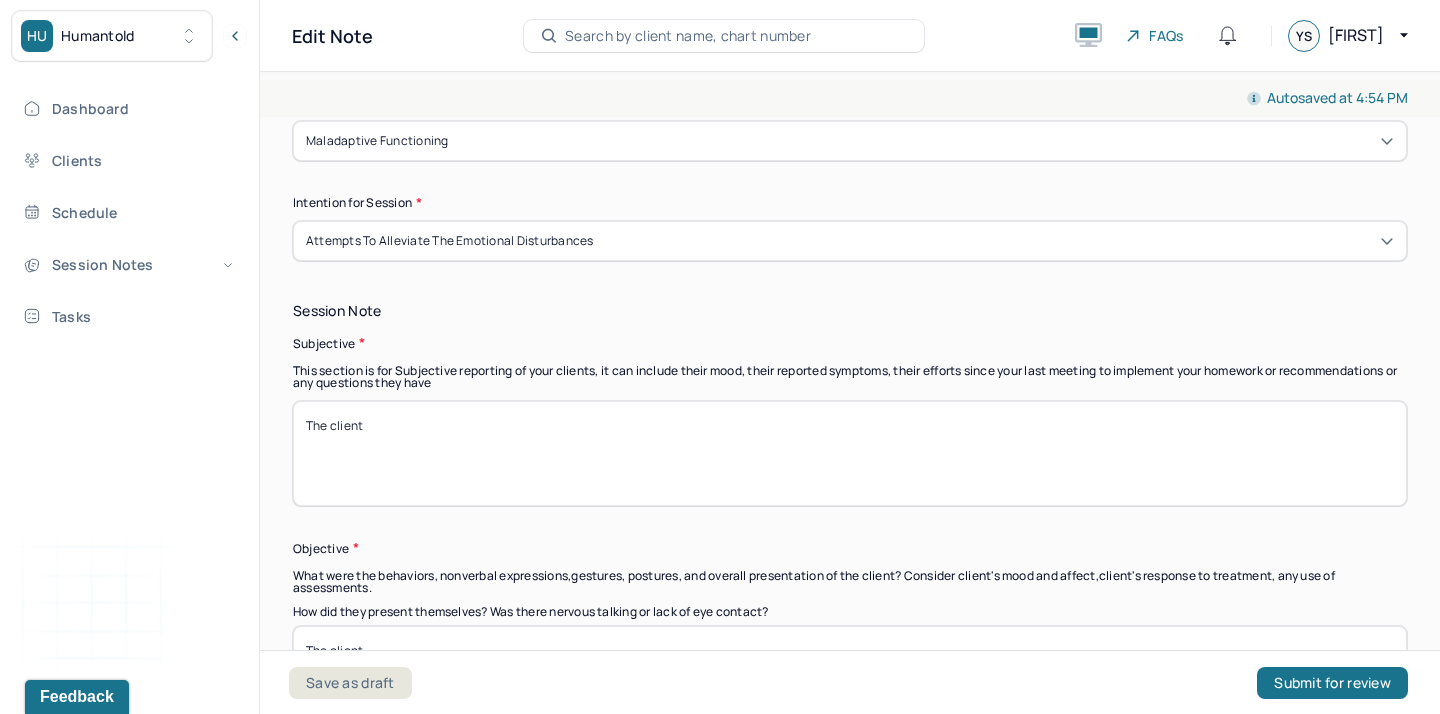 click on "The client" at bounding box center [850, 453] 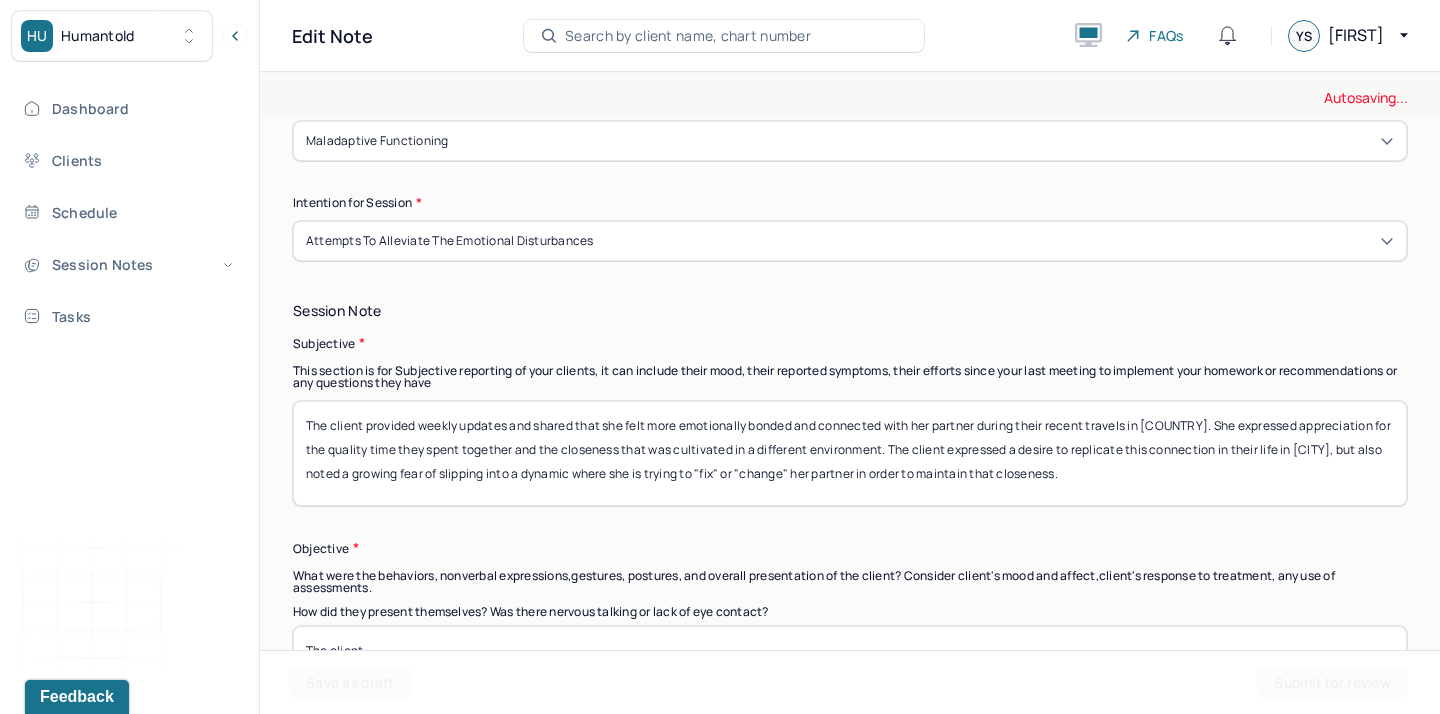 type on "The client provided weekly updates and shared that she felt more emotionally bonded and connected with her partner during their recent travels in [COUNTRY]. She expressed appreciation for the quality time they spent together and the closeness that was cultivated in a different environment. The client expressed a desire to replicate this connection in their life in [CITY], but also noted a growing fear of slipping into a dynamic where she is trying to "fix" or "change" her partner in order to maintain that closeness." 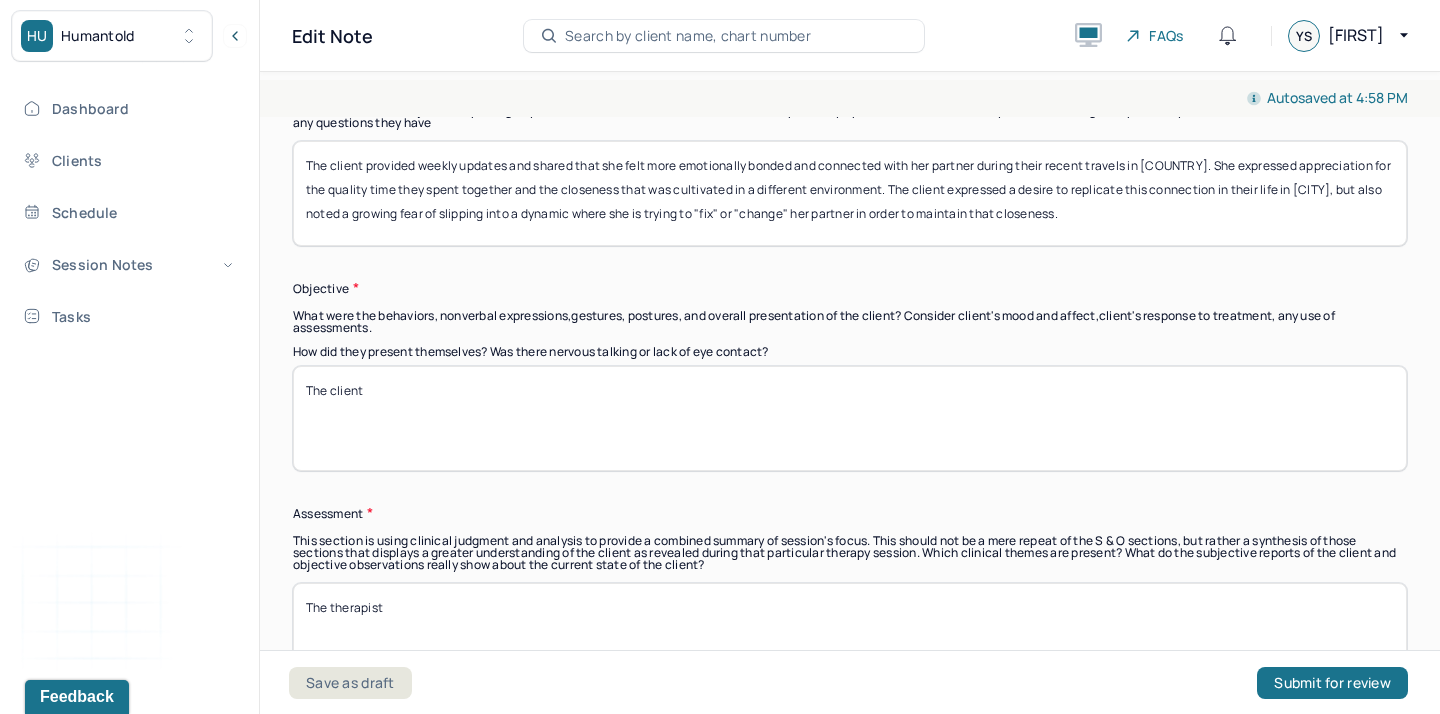 scroll, scrollTop: 1501, scrollLeft: 0, axis: vertical 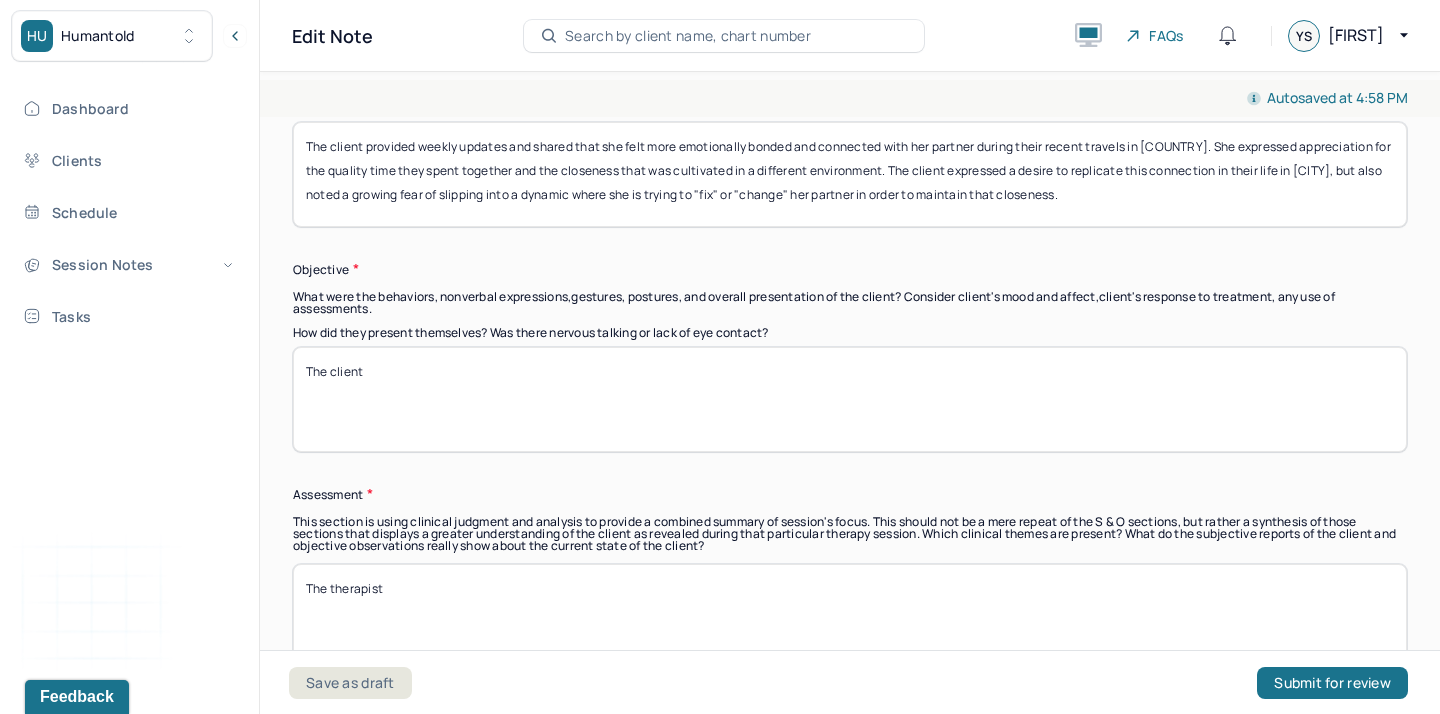 click on "The client" at bounding box center (850, 399) 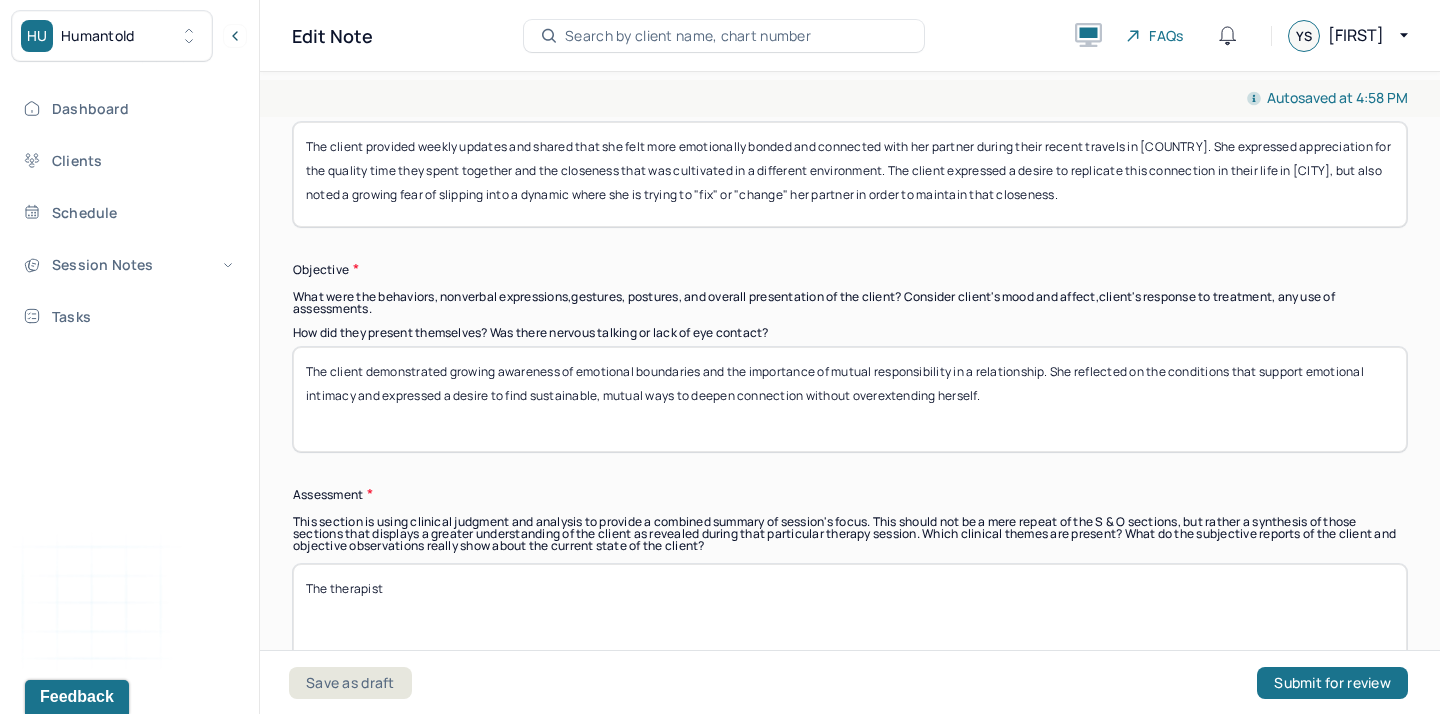 type on "The client demonstrated growing awareness of emotional boundaries and the importance of mutual responsibility in a relationship. She reflected on the conditions that support emotional intimacy and expressed a desire to find sustainable, mutual ways to deepen connection without overextending herself." 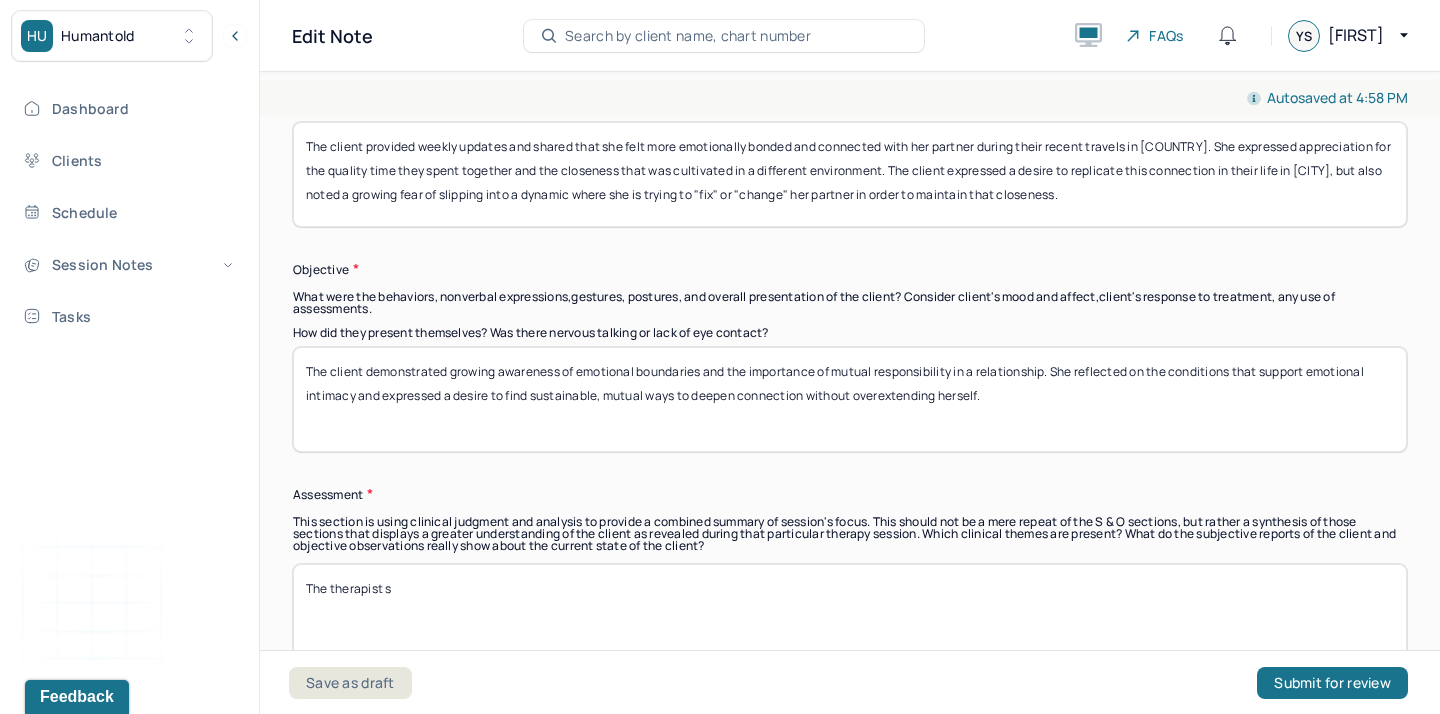 paste on "upported the client in identifying what is within her control versus what belongs to her partner in the relationship dynamic." 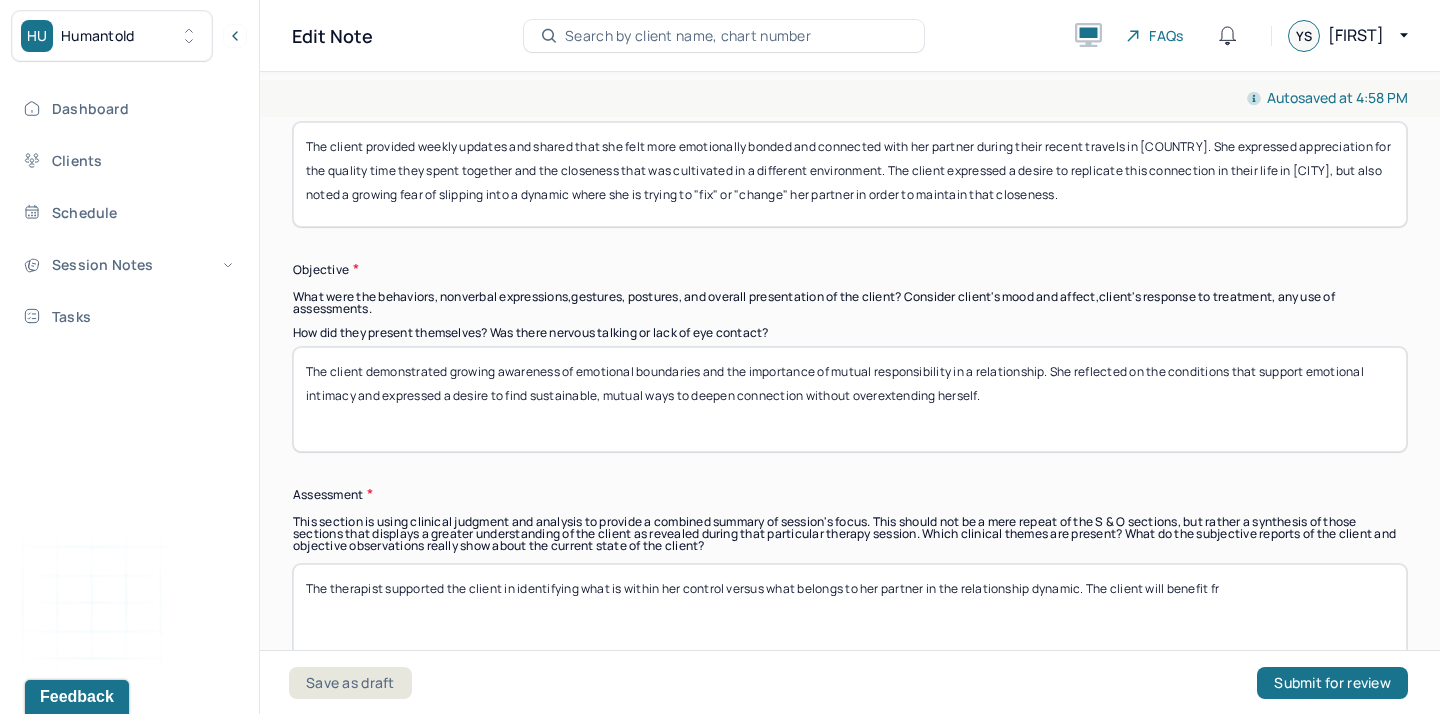 paste on "ontinue exploring boundaries between healthy influence and codependent tendencies." 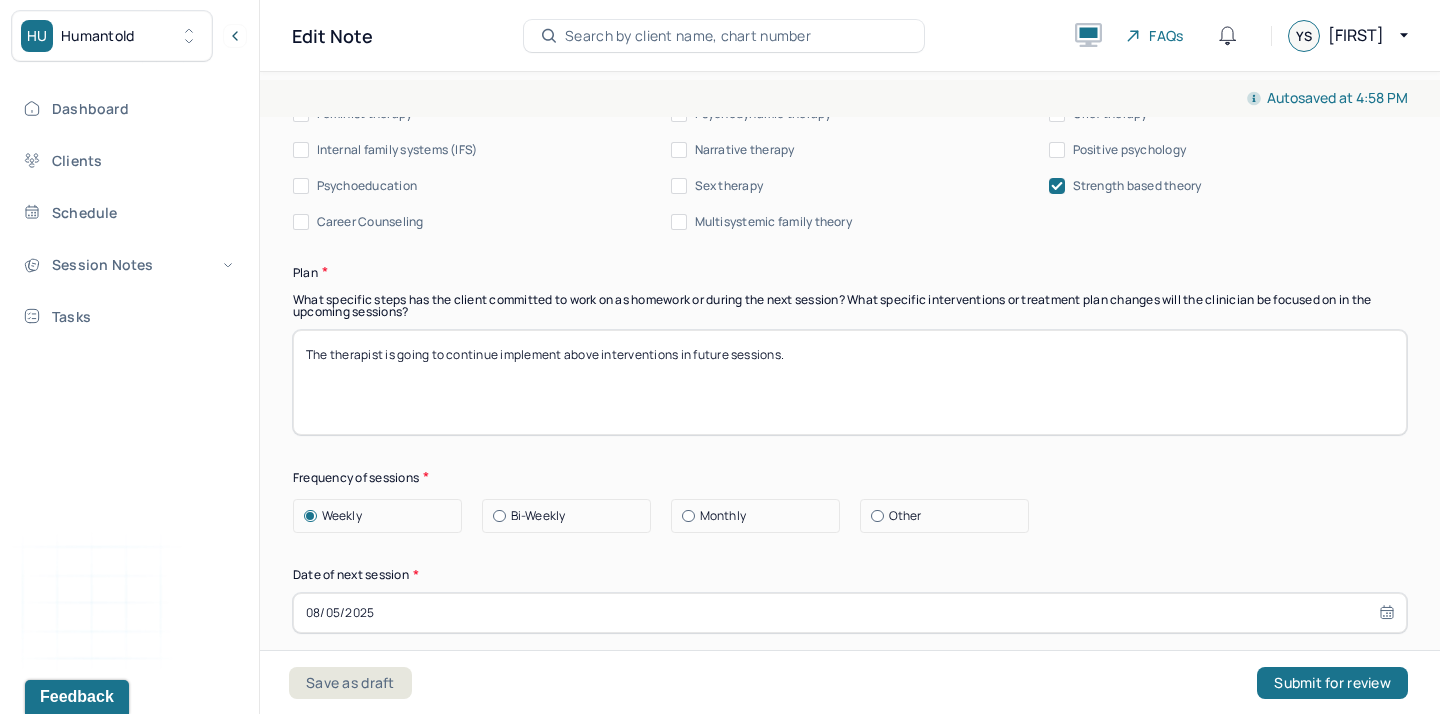 scroll, scrollTop: 3945, scrollLeft: 0, axis: vertical 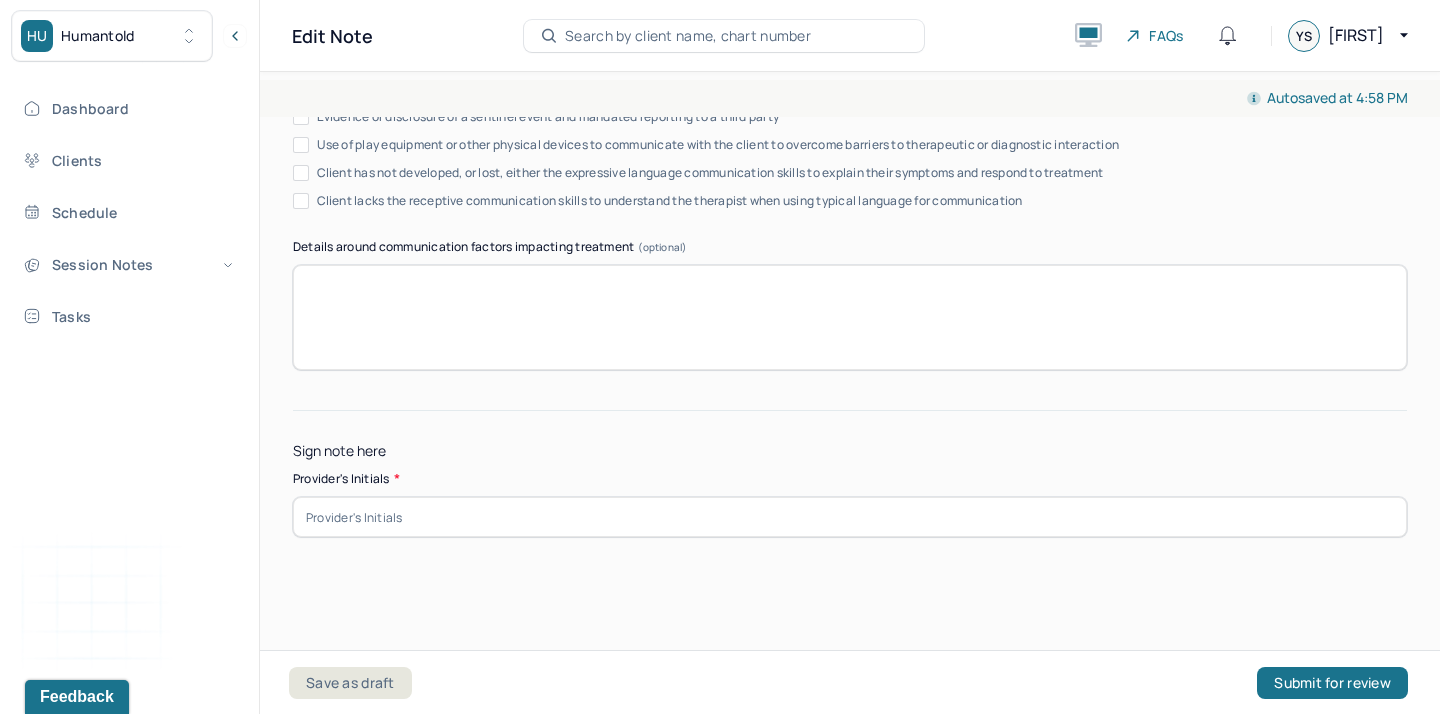 type on "The therapist supported the client in identifying what is within her control versus what belongs to her partner in the relationship dynamic. The client will benefit from continue exploring boundaries between healthy influence and codependent tendencies." 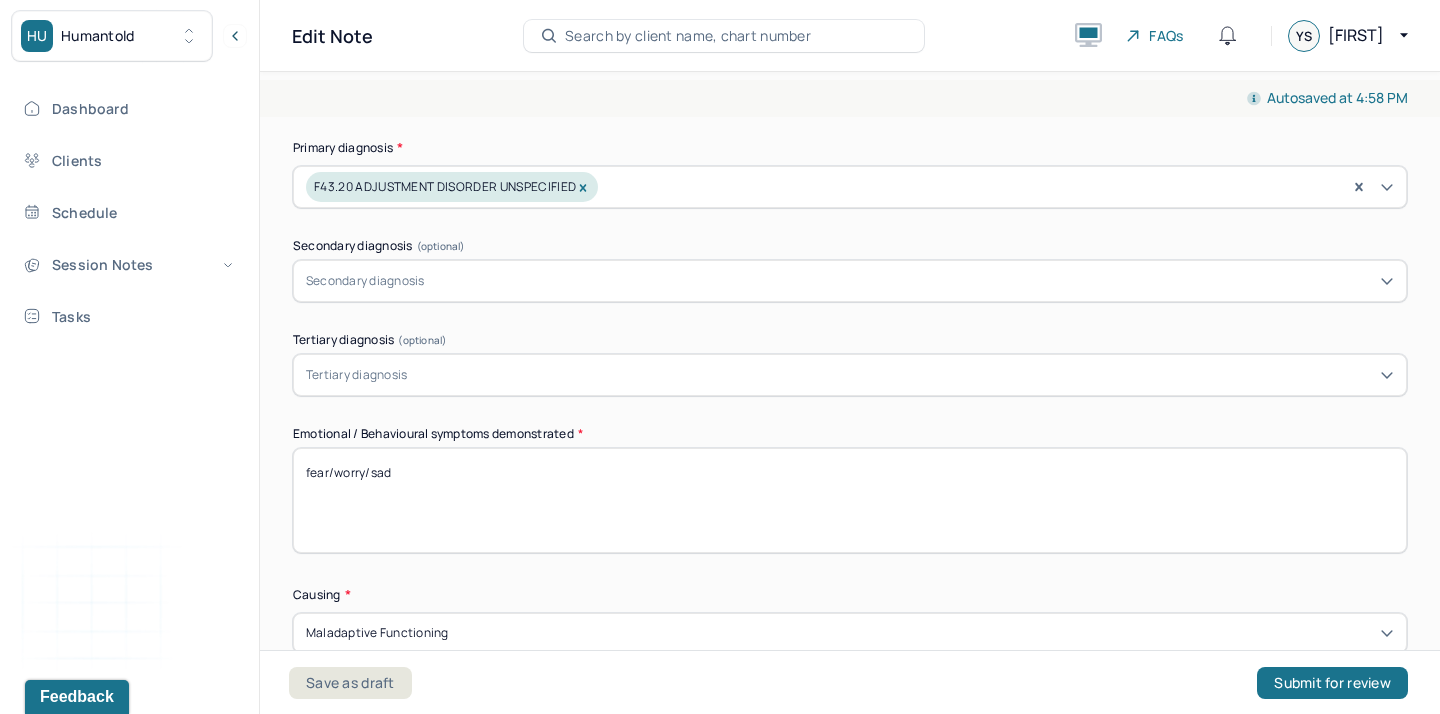 scroll, scrollTop: 691, scrollLeft: 0, axis: vertical 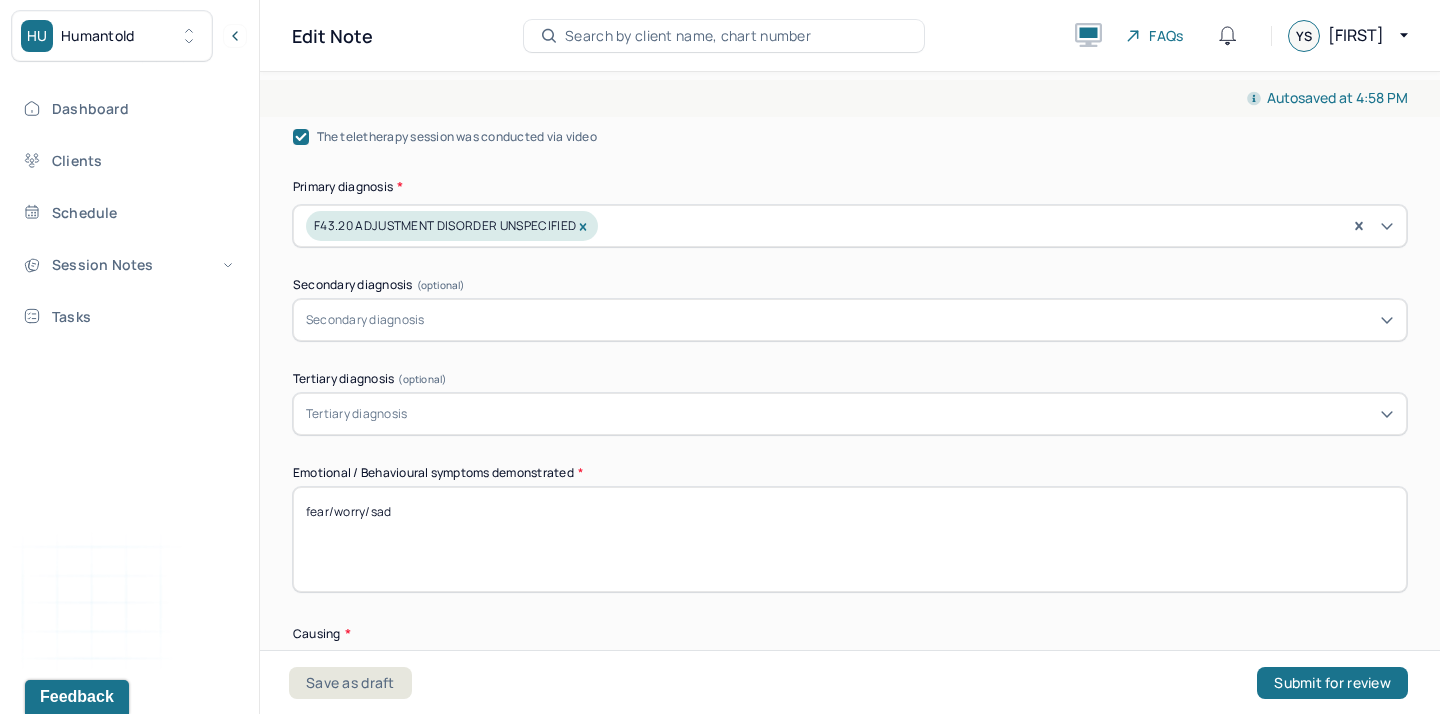 type on "y.s." 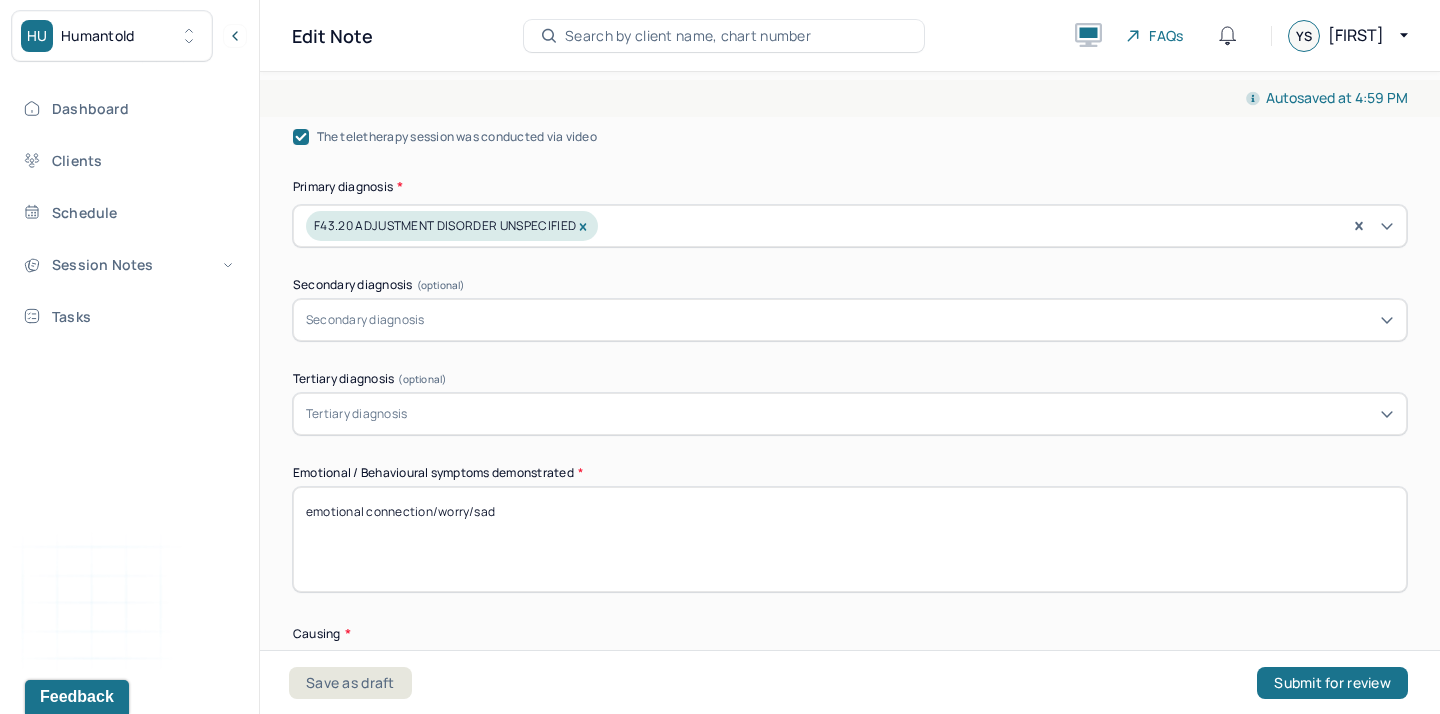 paste on "fear of codependency" 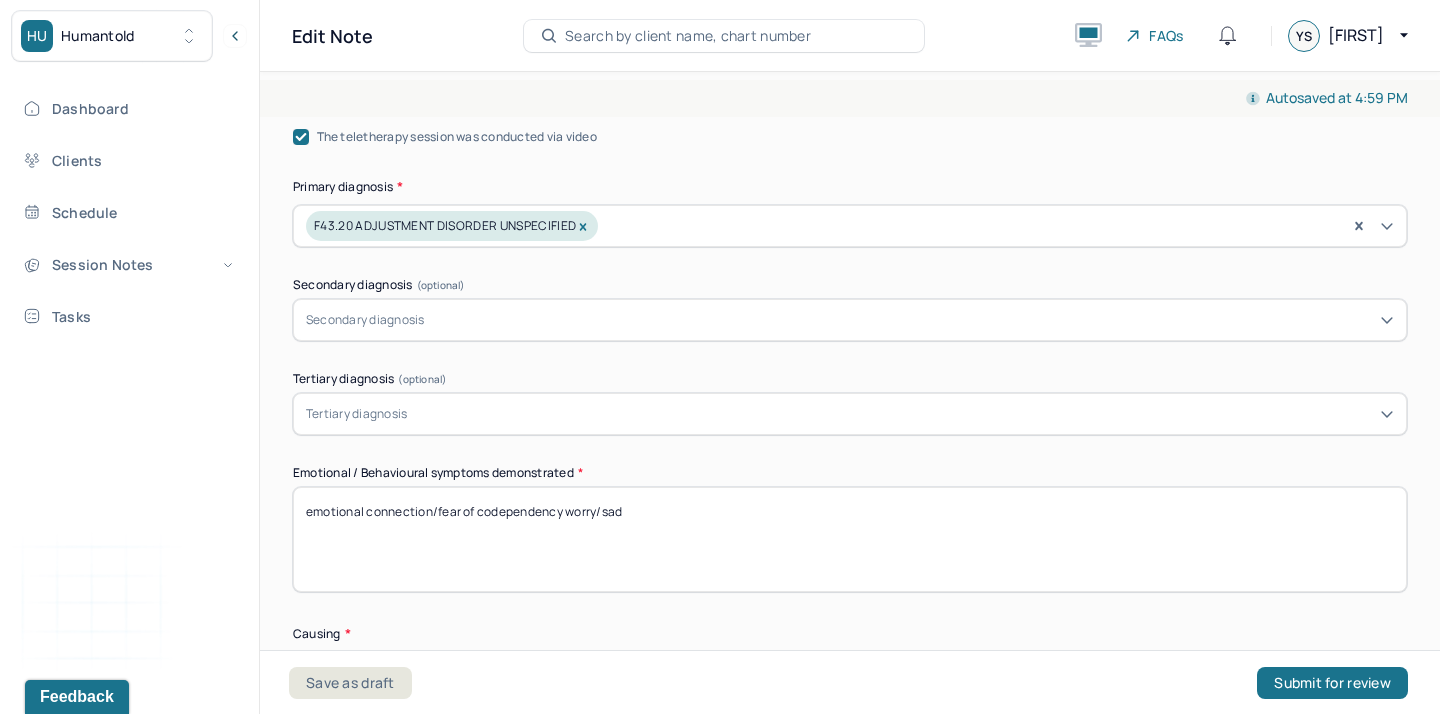 drag, startPoint x: 625, startPoint y: 508, endPoint x: 596, endPoint y: 507, distance: 29.017237 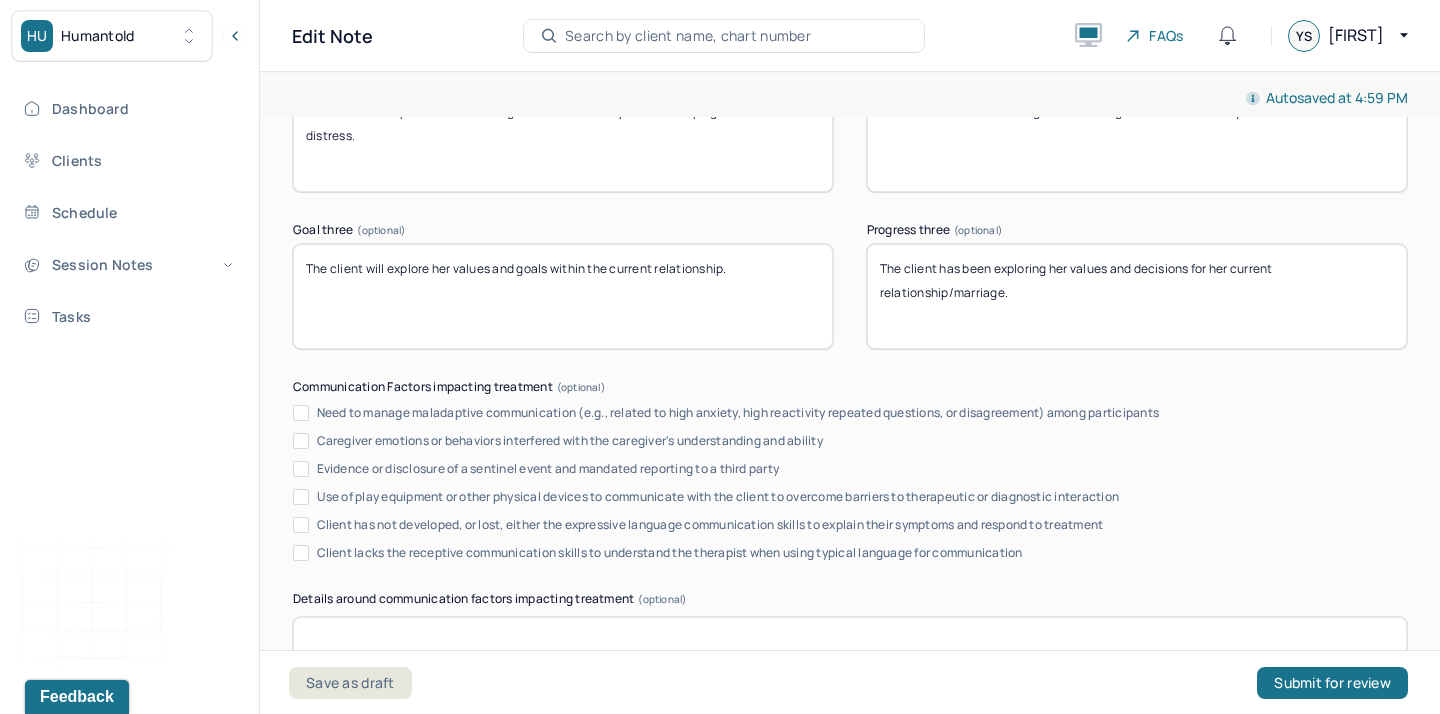scroll, scrollTop: 3945, scrollLeft: 0, axis: vertical 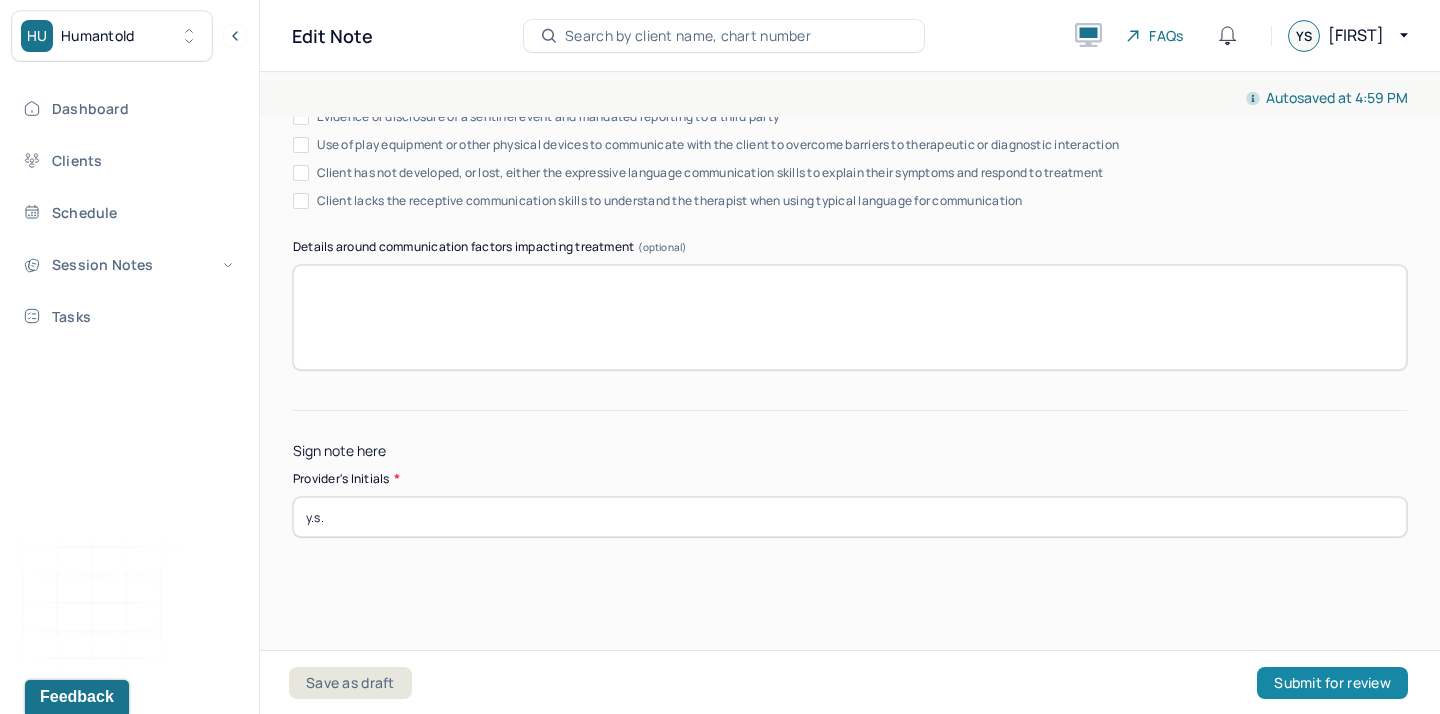 type on "emotional connection/fear of codependency worry" 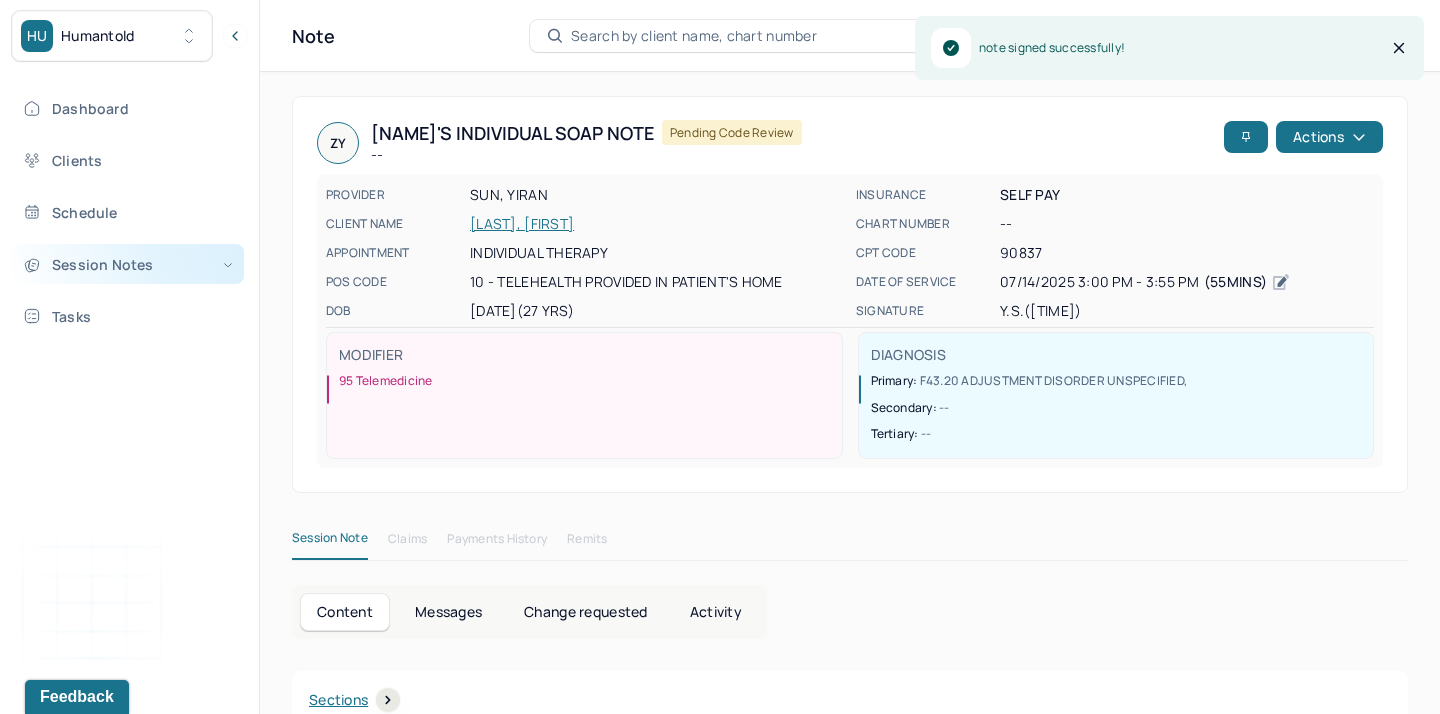 click on "Session Notes" at bounding box center [128, 264] 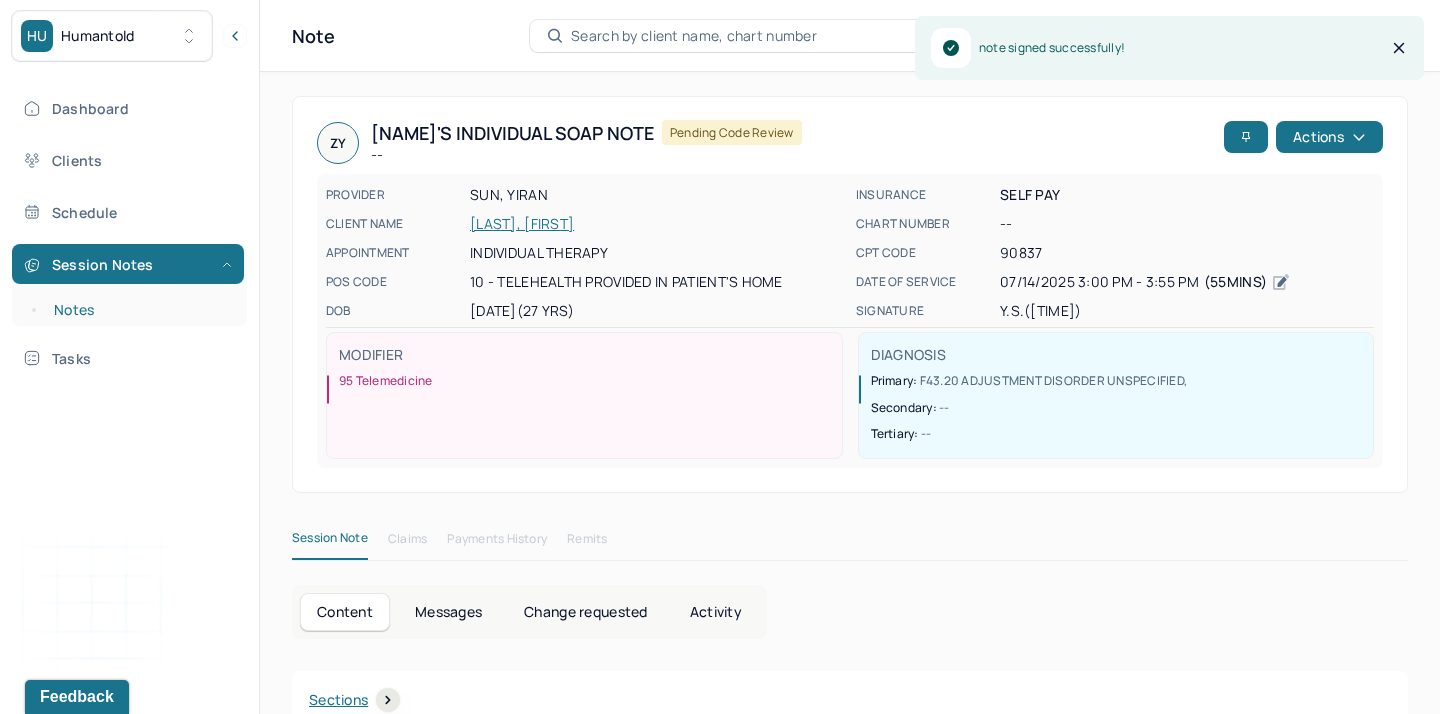 click on "Notes" at bounding box center (139, 310) 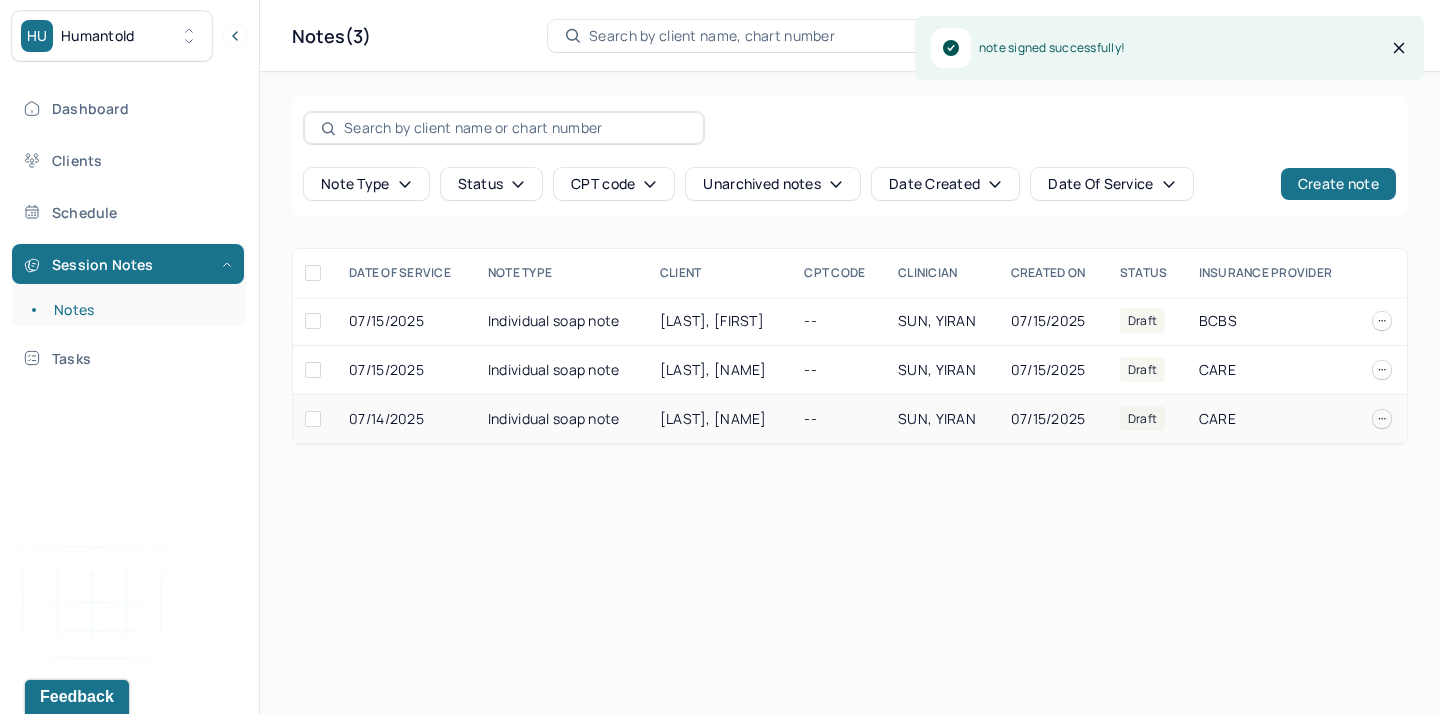 click on "Individual soap note" at bounding box center (562, 419) 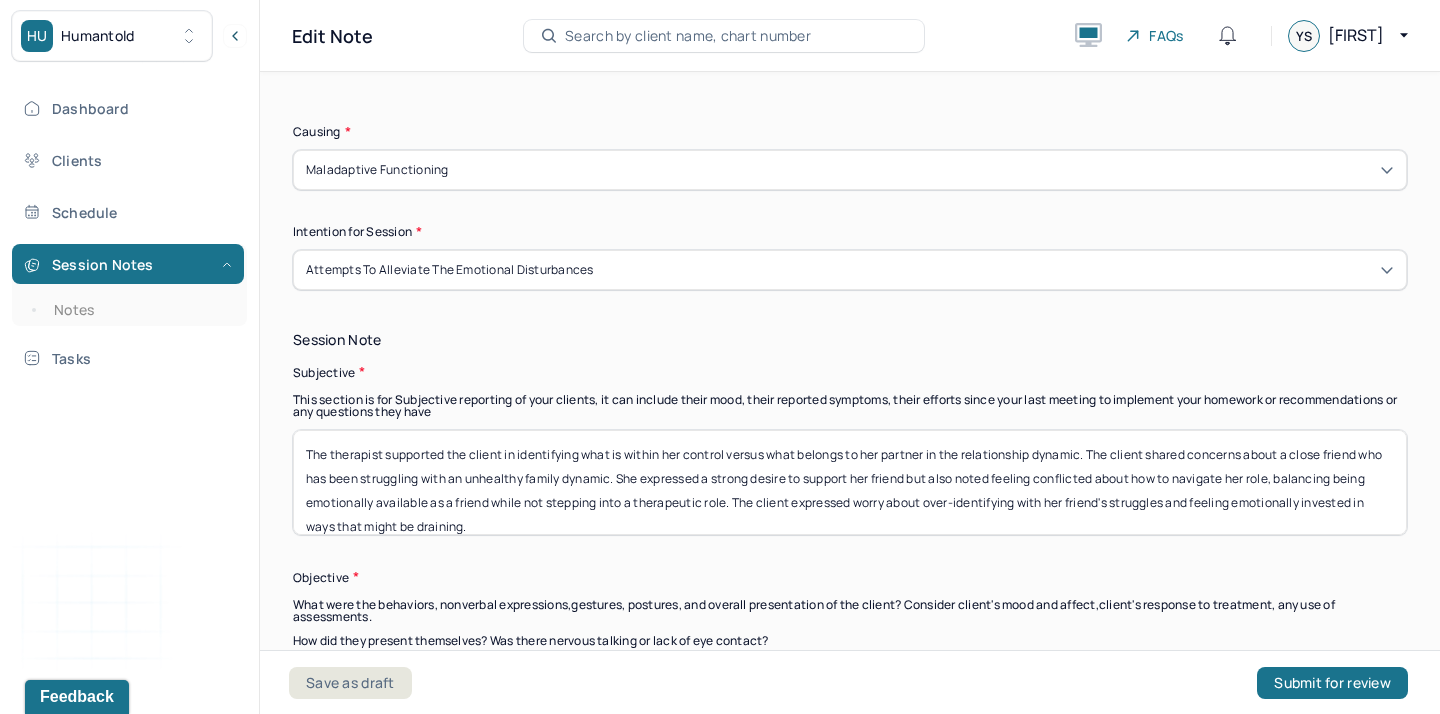 scroll, scrollTop: 1194, scrollLeft: 0, axis: vertical 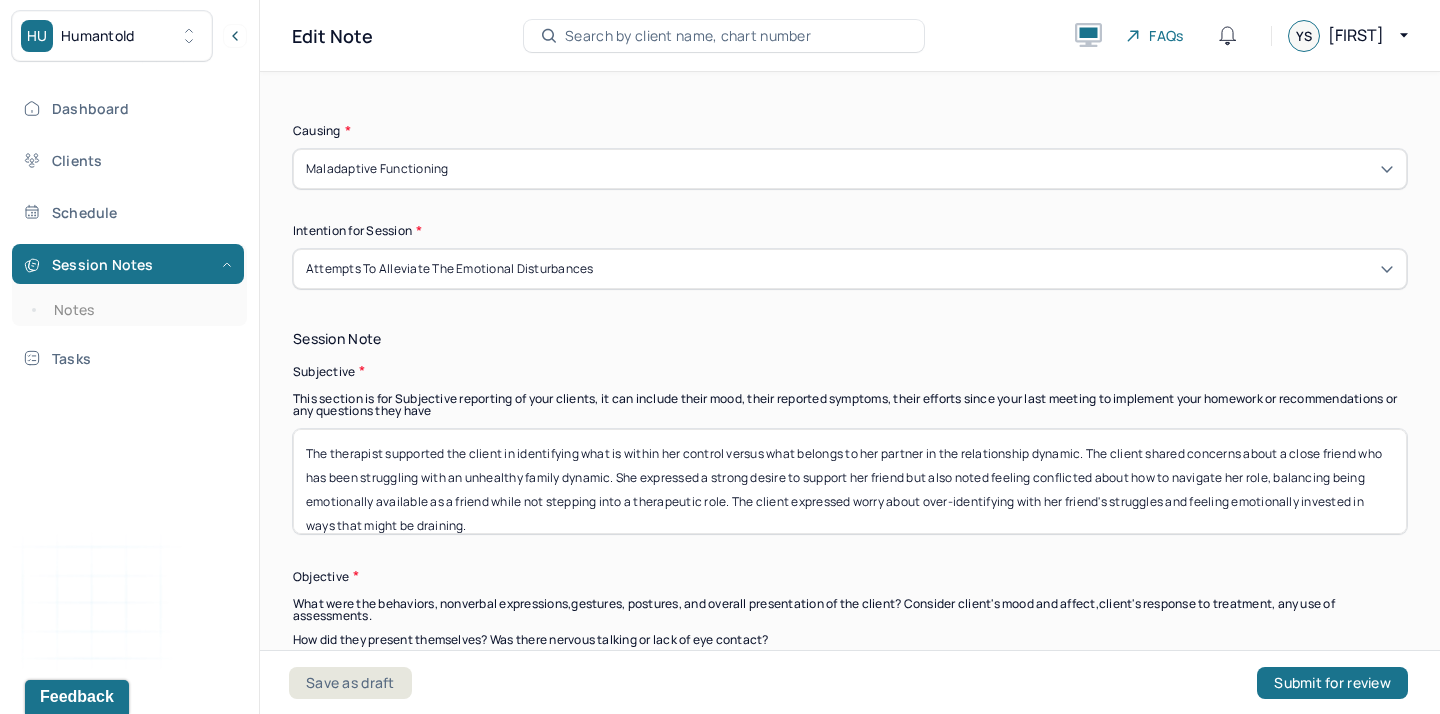click on "The therapist supported the client in identifying what is within her control versus what belongs to her partner in the relationship dynamic. The client shared concerns about a close friend who has been struggling with an unhealthy family dynamic. She expressed a strong desire to support her friend but also noted feeling conflicted about how to navigate her role, balancing being emotionally available as a friend while not stepping into a therapeutic role. The client expressed worry about over-identifying with her friend's struggles and feeling emotionally invested in ways that might be draining." at bounding box center (850, 481) 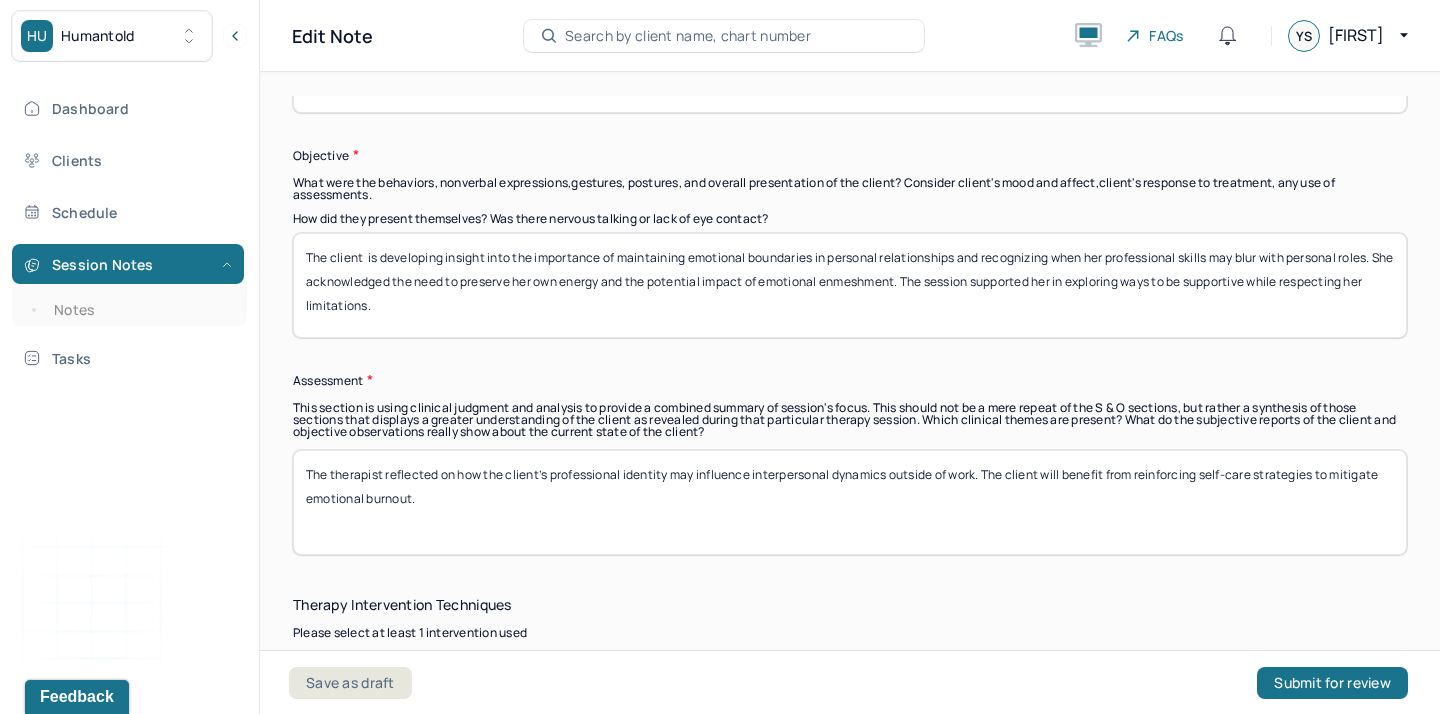 scroll, scrollTop: 1616, scrollLeft: 0, axis: vertical 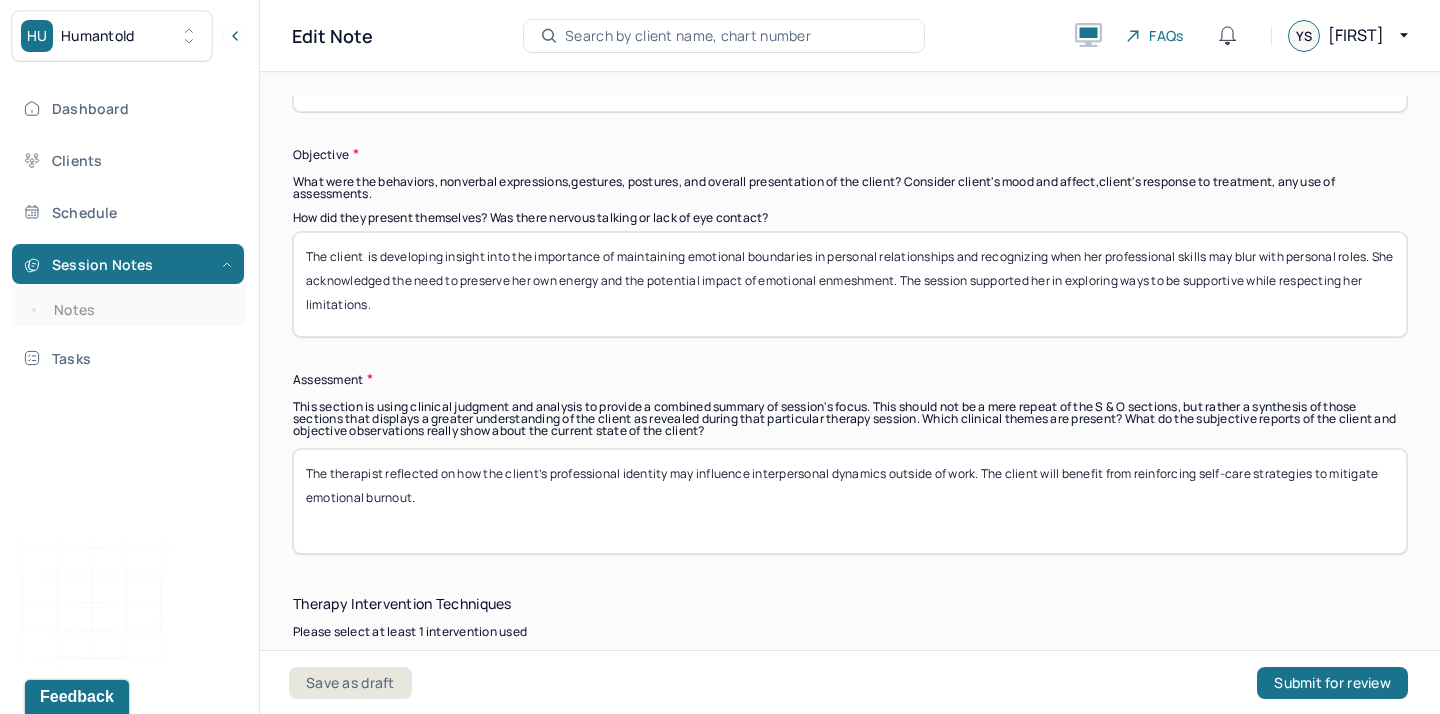 type on "The client" 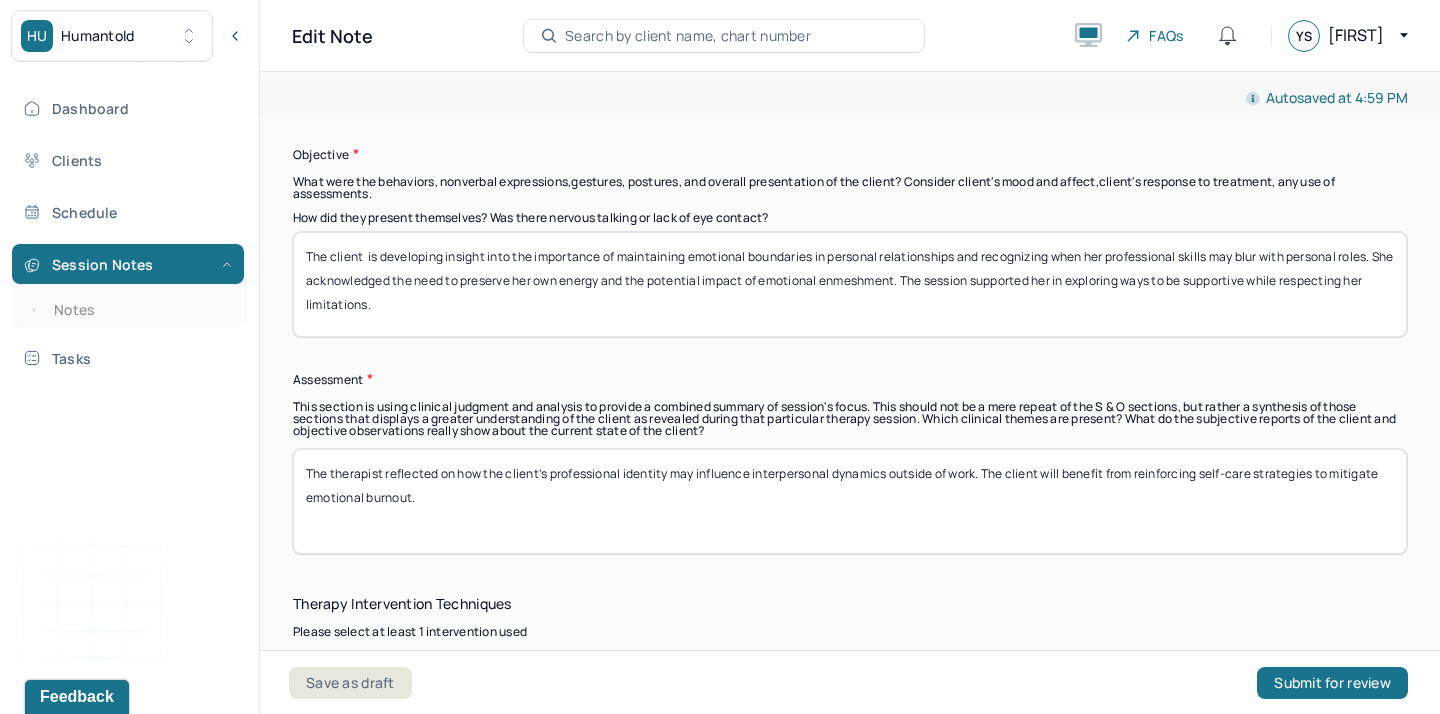 drag, startPoint x: 449, startPoint y: 320, endPoint x: 366, endPoint y: 261, distance: 101.8332 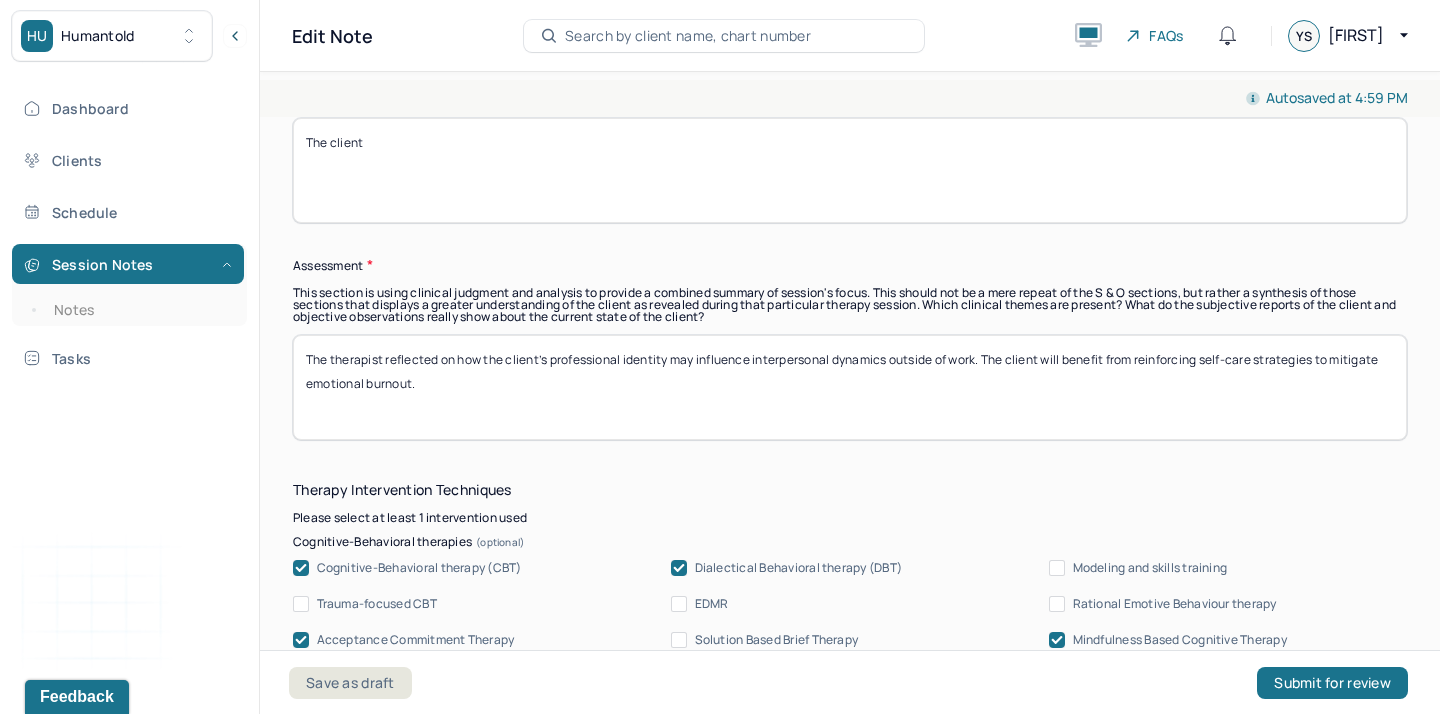 scroll, scrollTop: 1731, scrollLeft: 0, axis: vertical 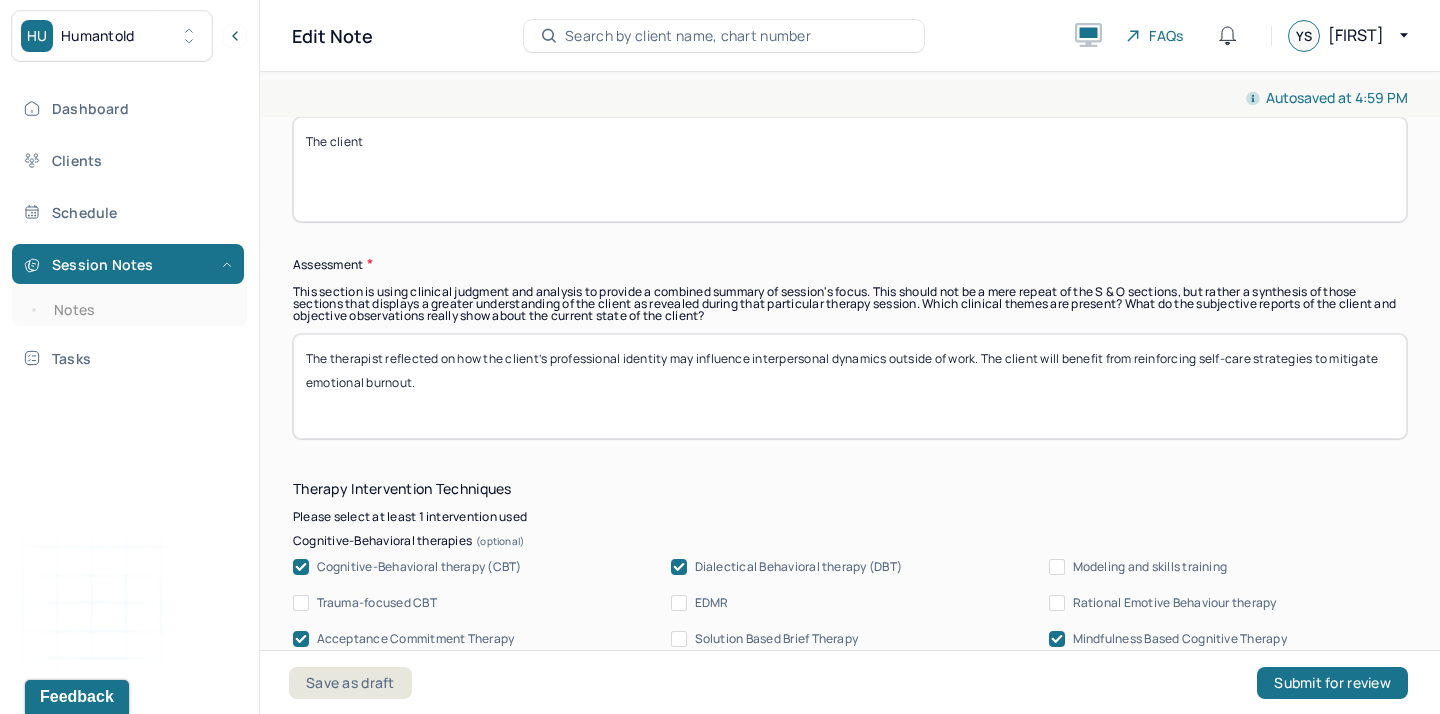 type on "The client" 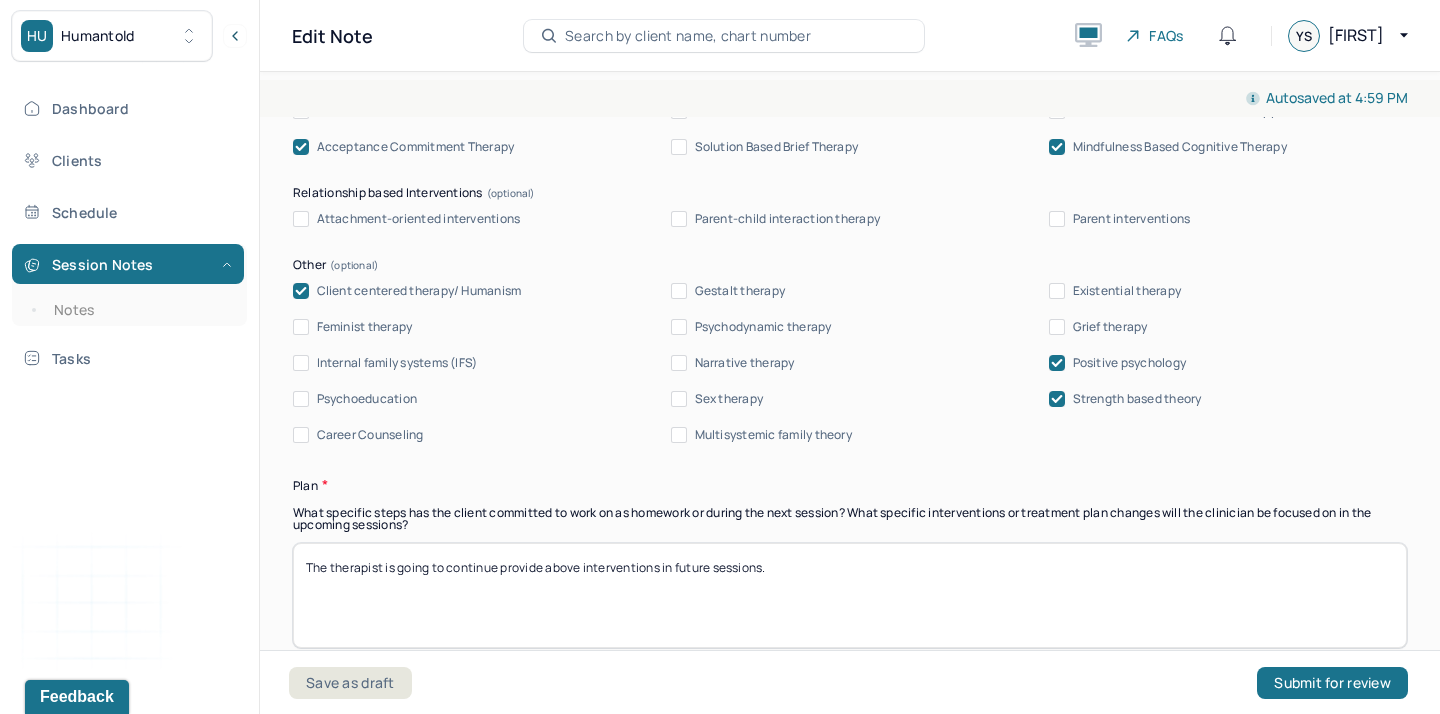 scroll, scrollTop: 2534, scrollLeft: 0, axis: vertical 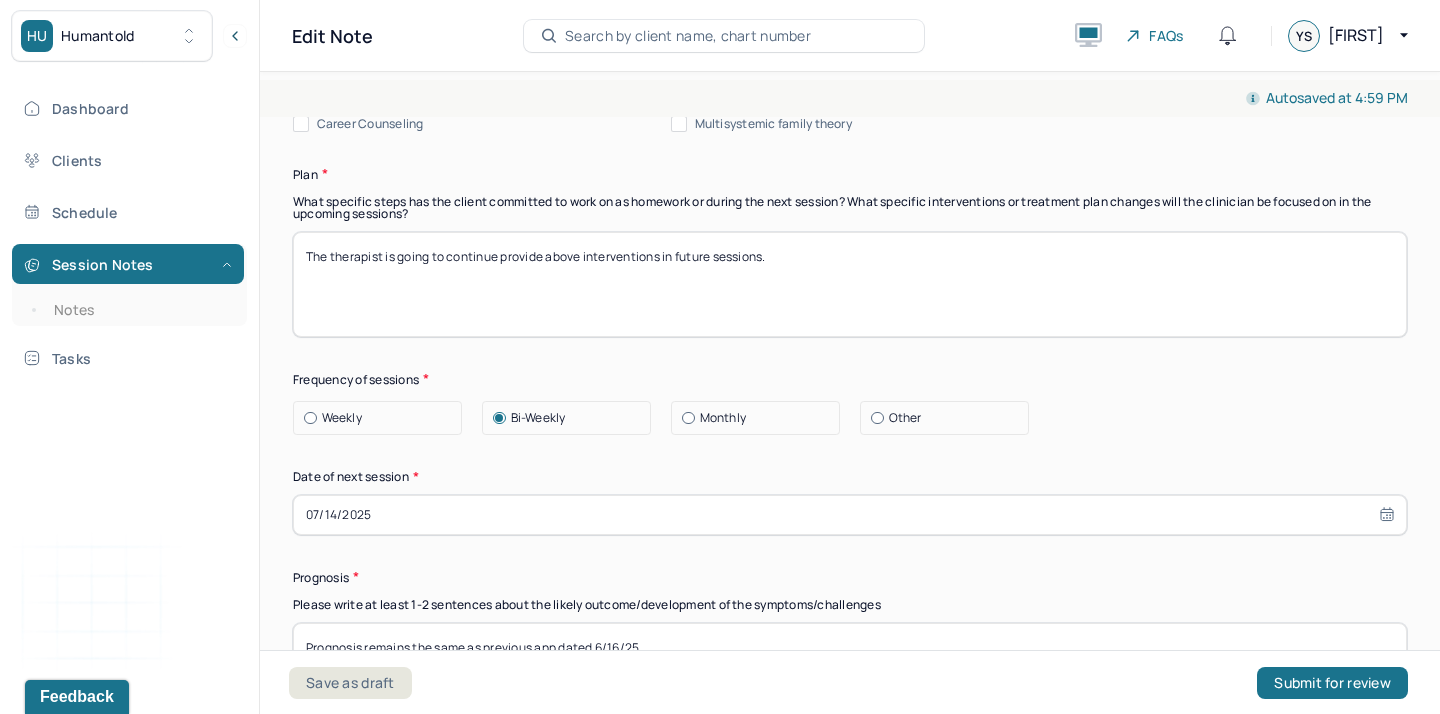 type on "The therapist" 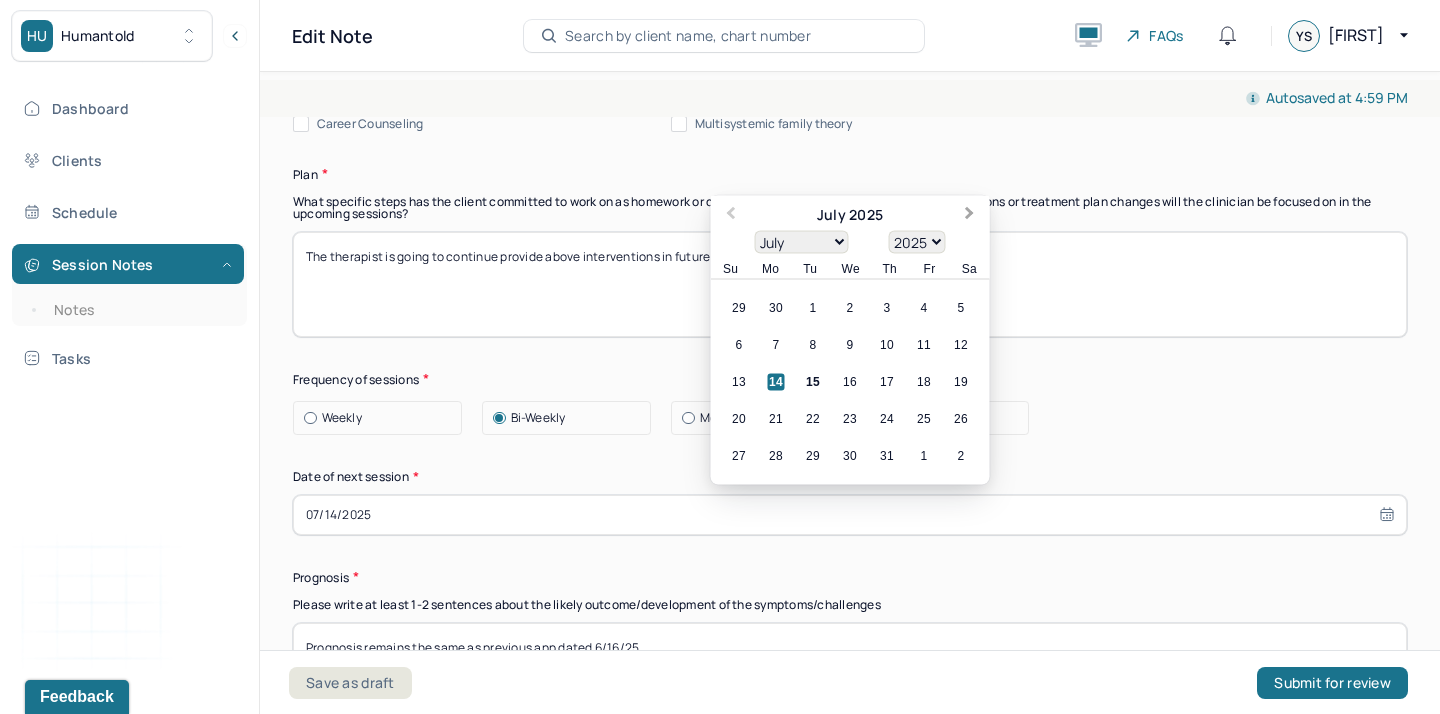 click on "Next Month" at bounding box center [972, 216] 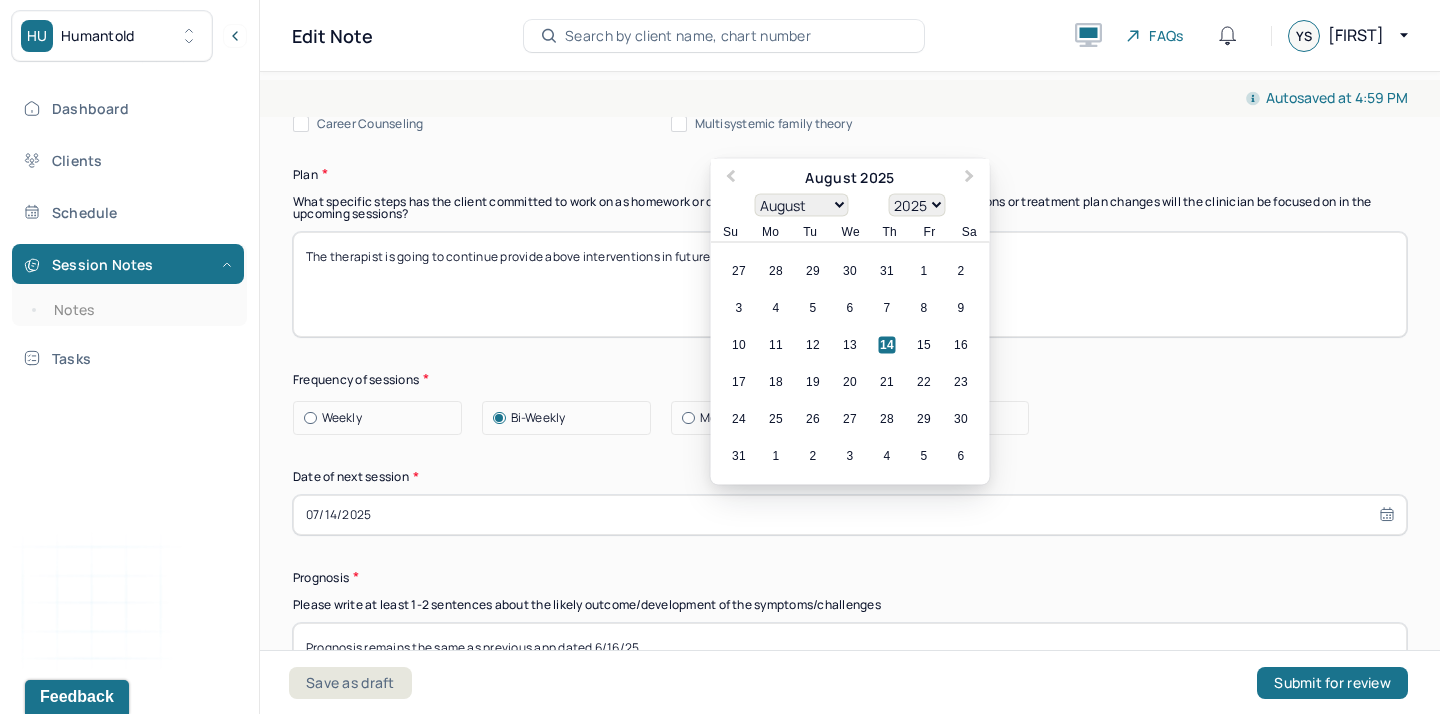click on "3 4 5 6 7 8 9" at bounding box center [850, 307] 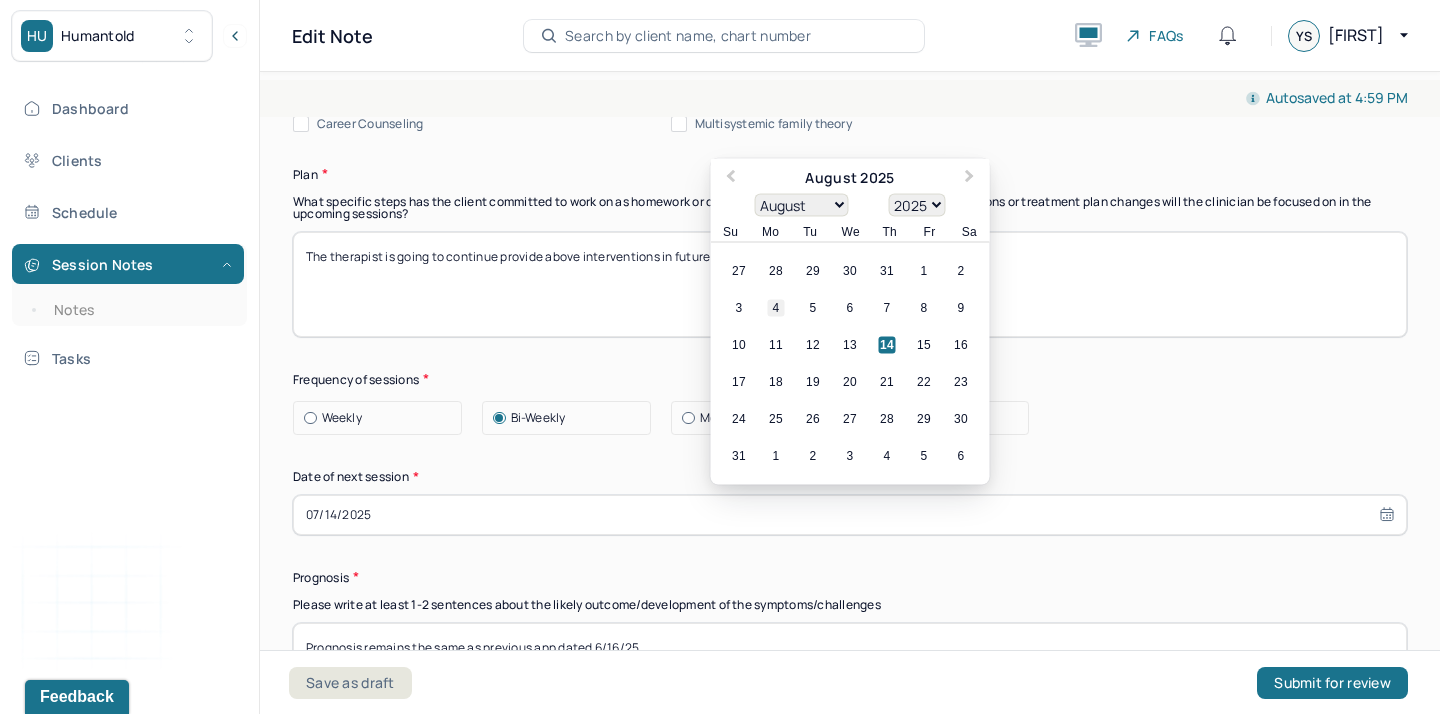 click on "4" at bounding box center [776, 307] 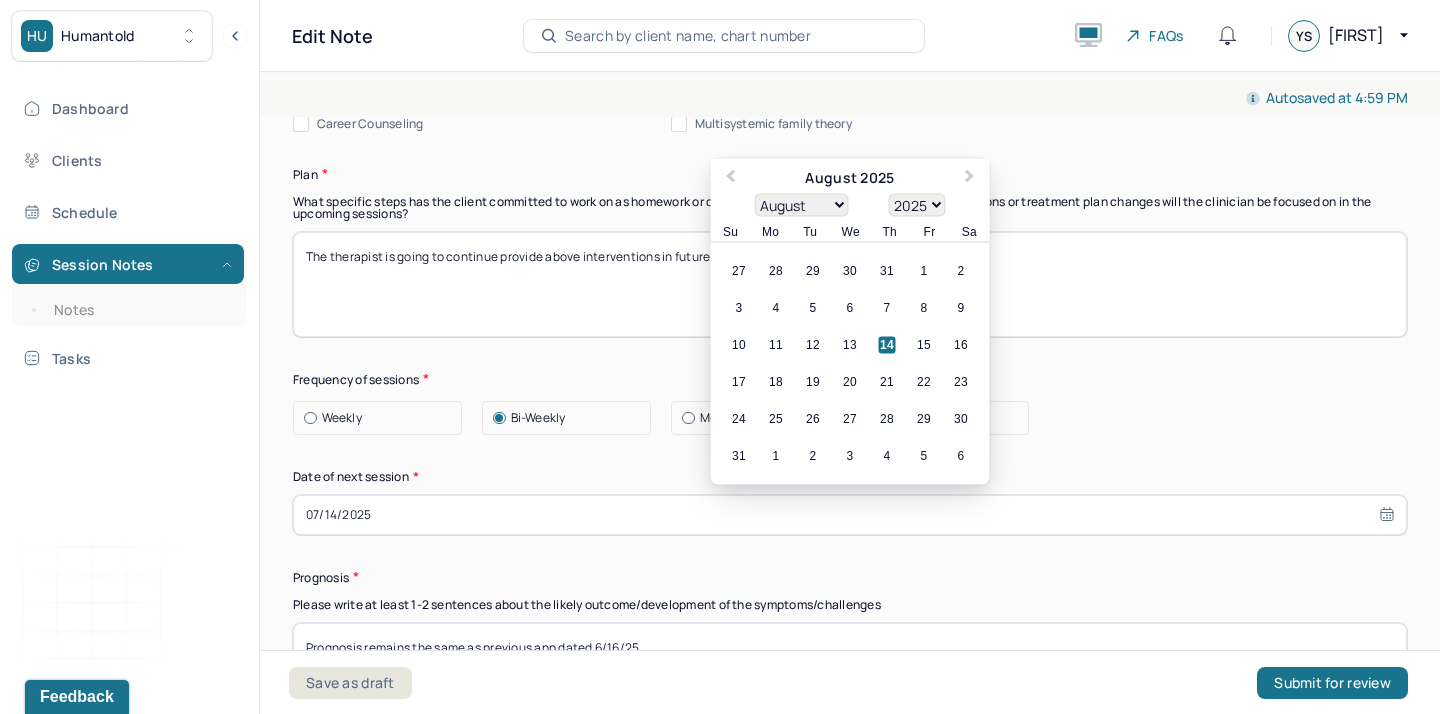 type on "08/04/2025" 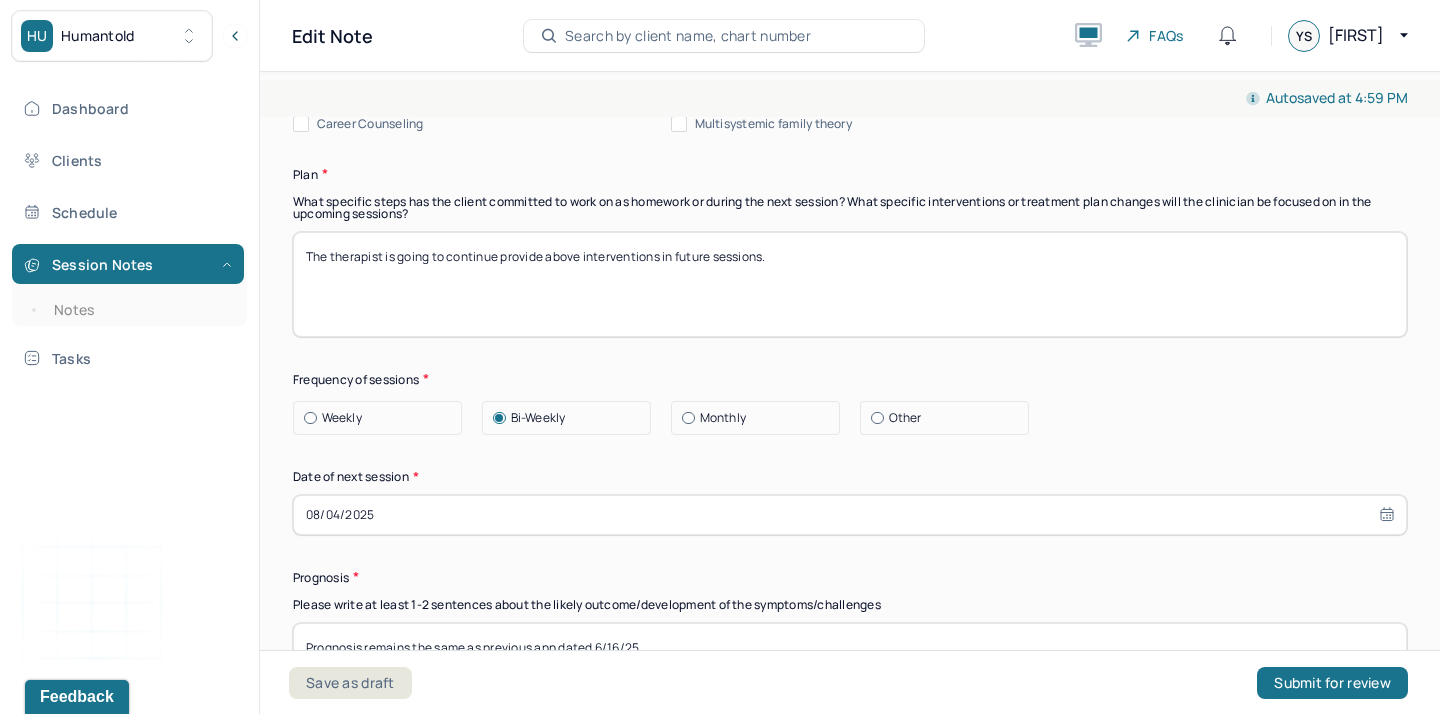 select on "7" 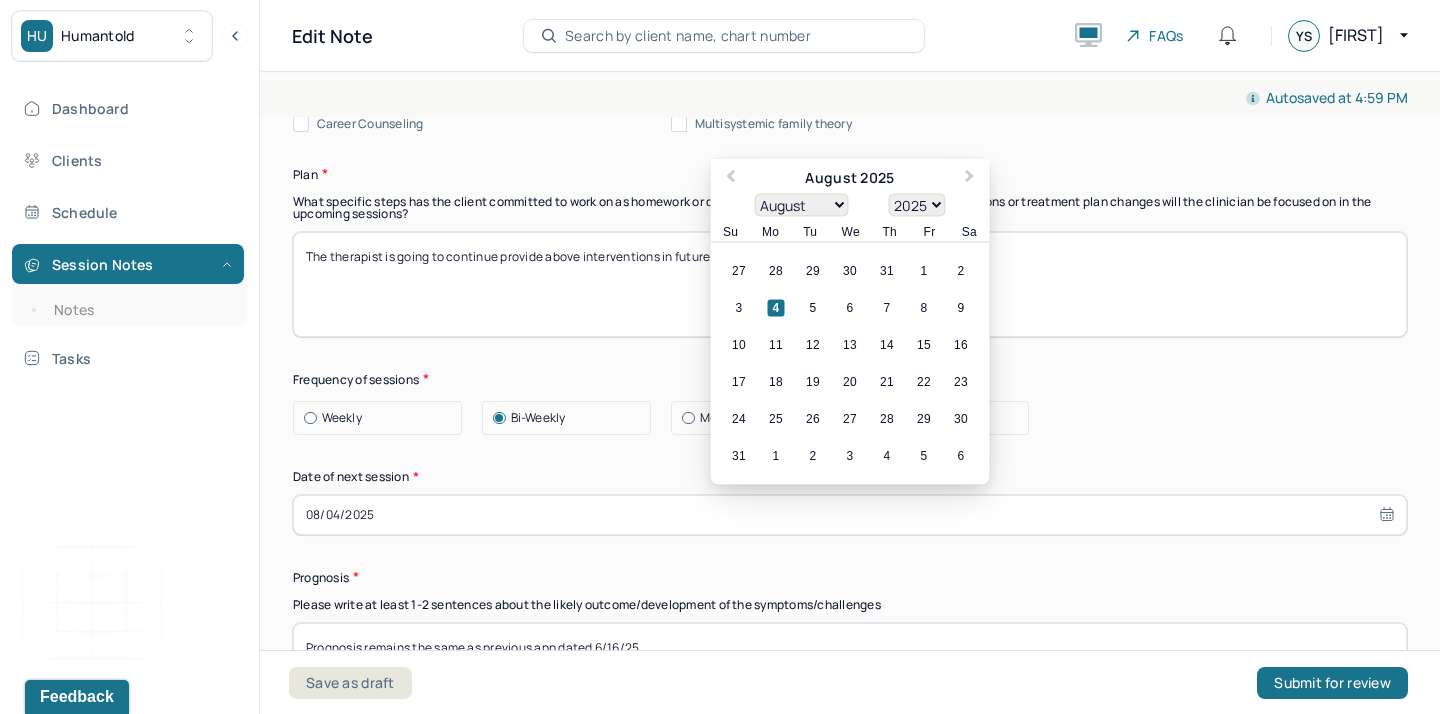 click on "Bi-Weekly" at bounding box center (571, 418) 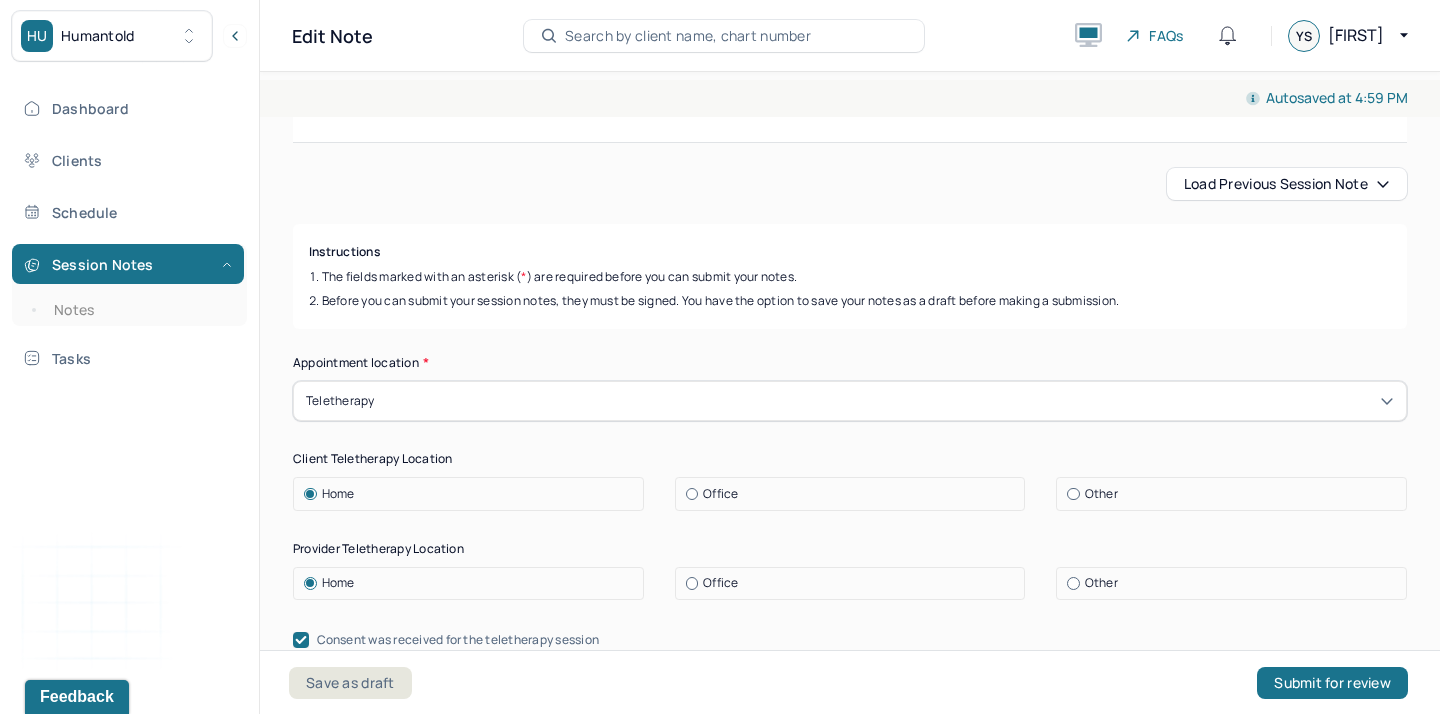 scroll, scrollTop: 0, scrollLeft: 0, axis: both 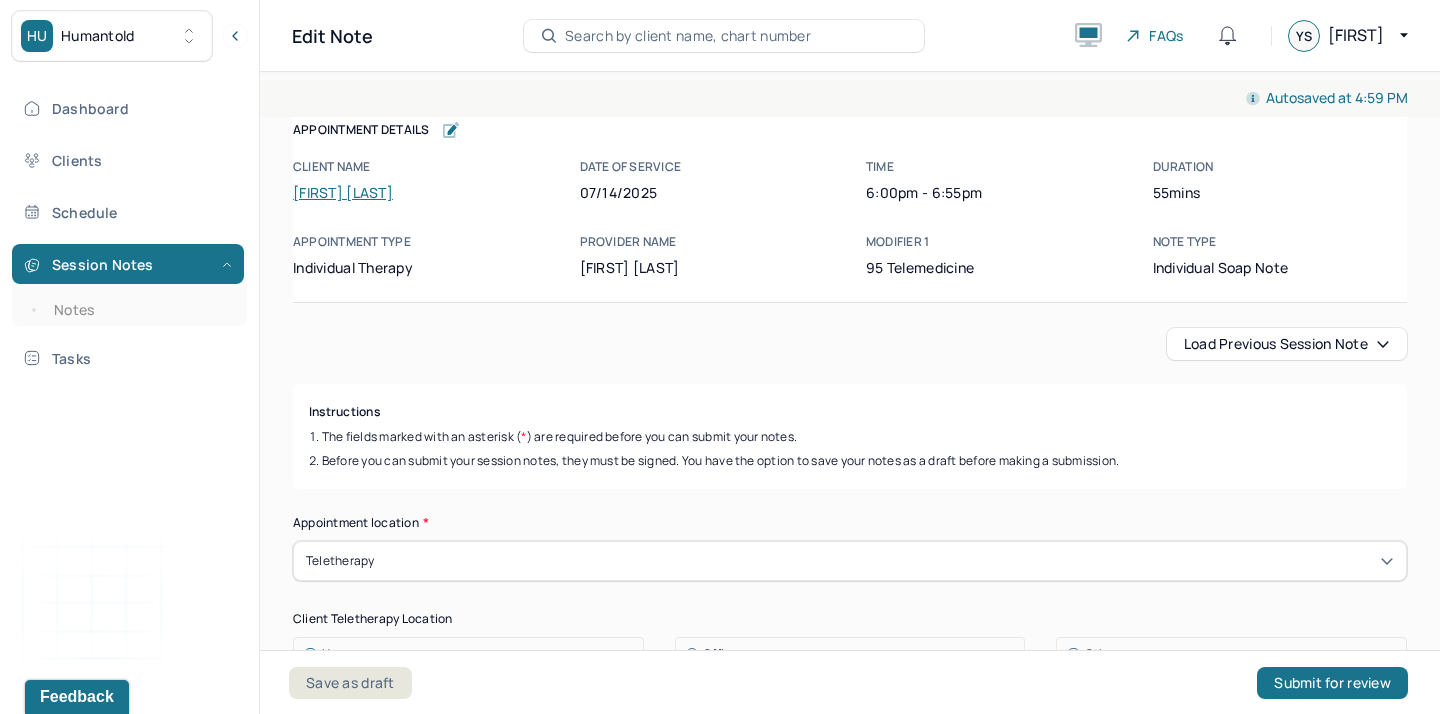 click on "Load previous session note" at bounding box center (1287, 344) 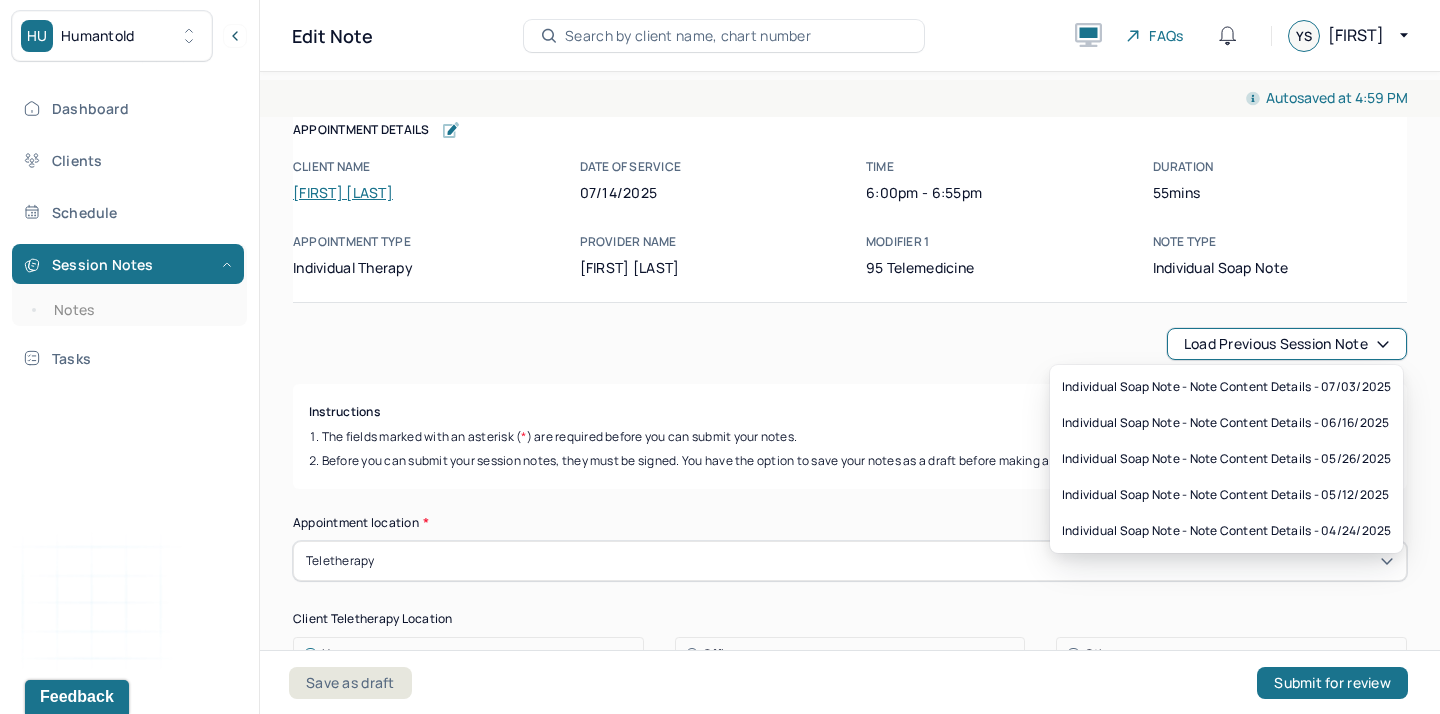 click on "Autosaved at [TIME] Appointment Details     Client name [NAME] Date of service 07/14/2025 Time 6:00pm - 6:55pm Duration 55mins Appointment type individual therapy Provider name [NAME] Modifier 1 95 Telemedicine Note type Individual soap note Appointment Details     Client name [NAME] Date of service 07/14/2025 Time 6:00pm - 6:55pm Duration 55mins Appointment type individual therapy Provider name [NAME] Modifier 1 95 Telemedicine Note type Individual soap note   Load previous session note   Instructions The fields marked with an asterisk ( * ) are required before you can submit your notes. Before you can submit your session notes, they must be signed. You have the option to save your notes as a draft before making a submission. Appointment location * Teletherapy Client Teletherapy Location Home Office Other Provider Teletherapy Location Home Office Other Consent was received for the teletherapy session The teletherapy session was conducted via video Primary diagnosis * Secondary diagnosis * *" at bounding box center [850, 2364] 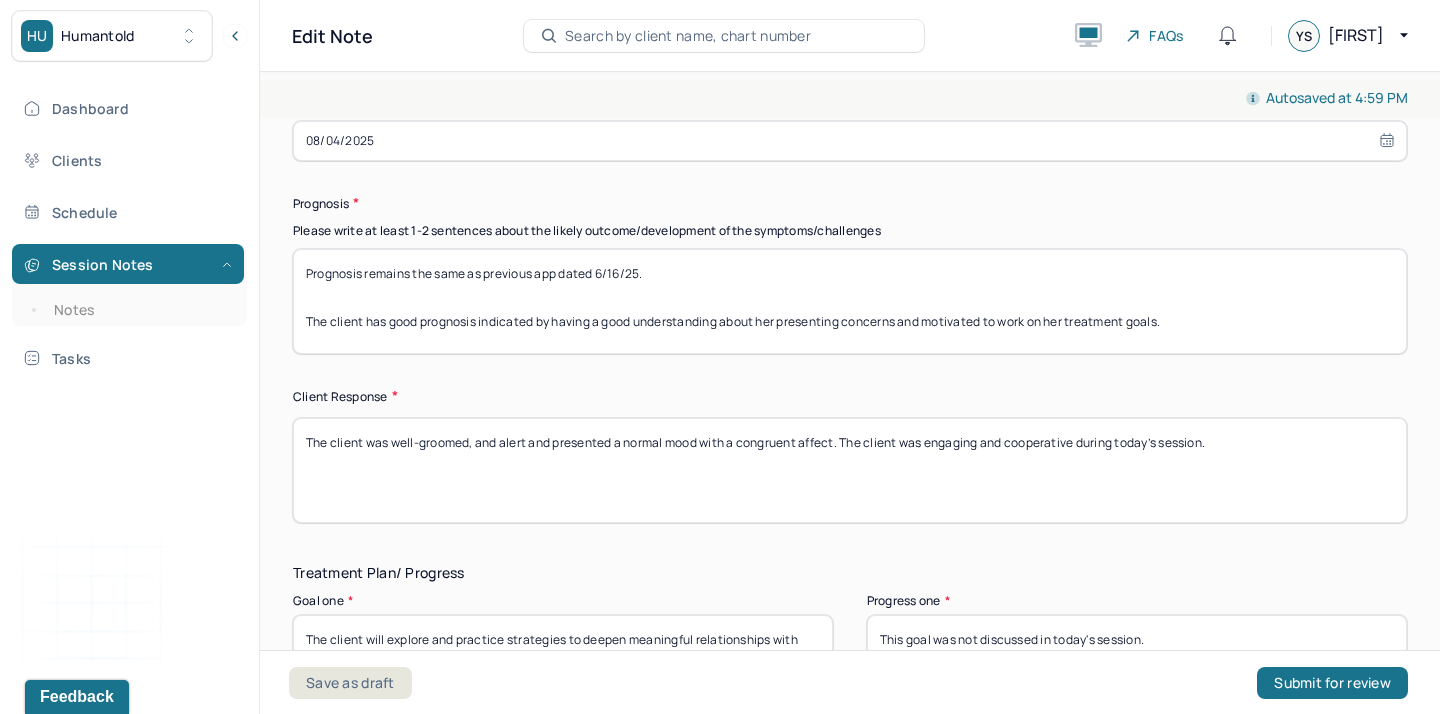 scroll, scrollTop: 2844, scrollLeft: 0, axis: vertical 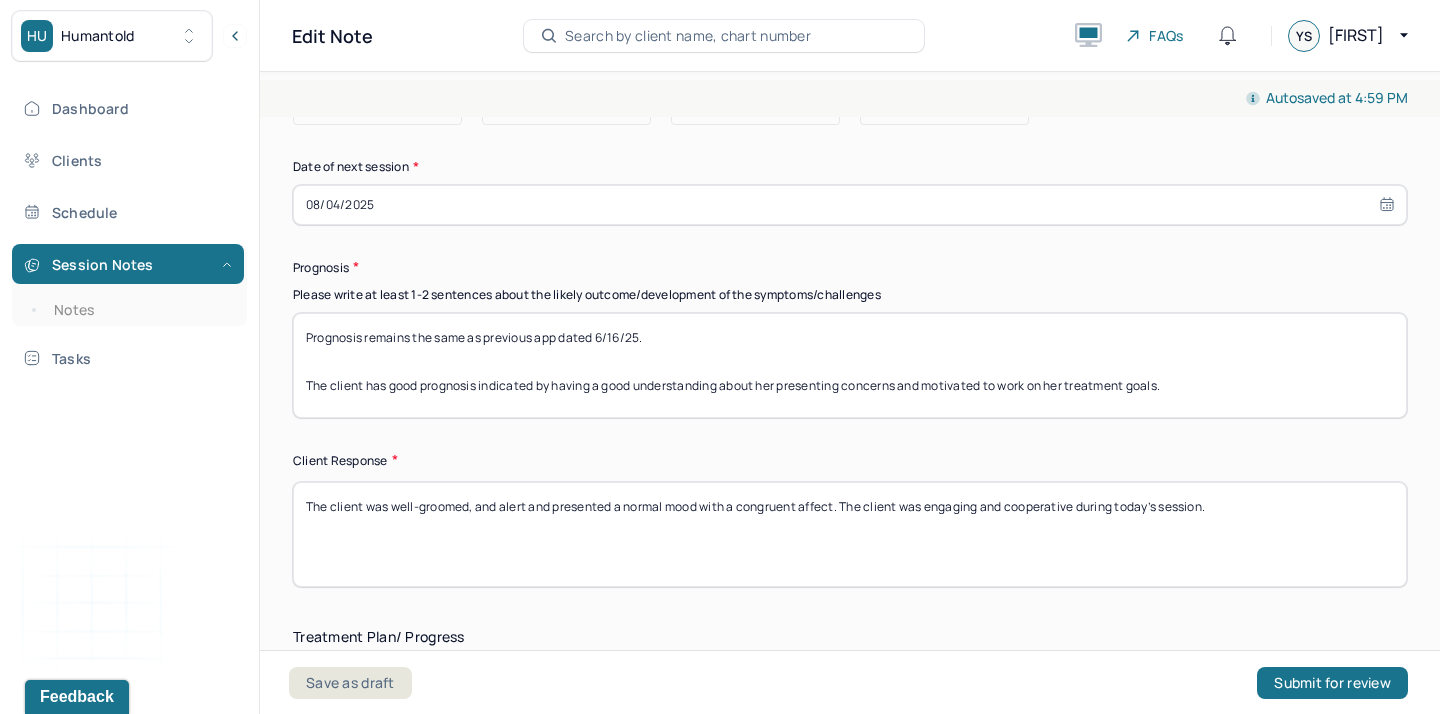 click on "Prognosis remains the same as previous app dated 6/16/25.
The client has good prognosis indicated by having a good understanding about her presenting concerns and motivated to work on her treatment goals." at bounding box center [850, 365] 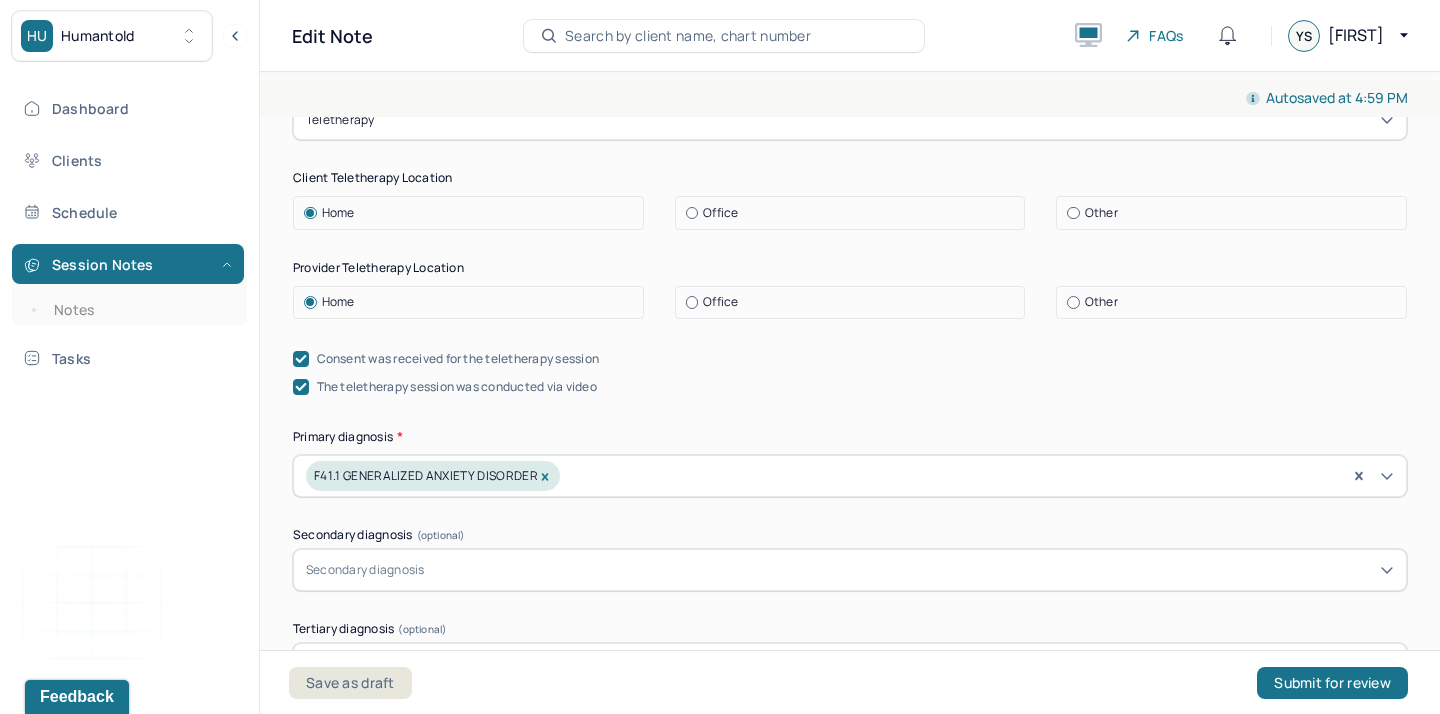 scroll, scrollTop: 461, scrollLeft: 0, axis: vertical 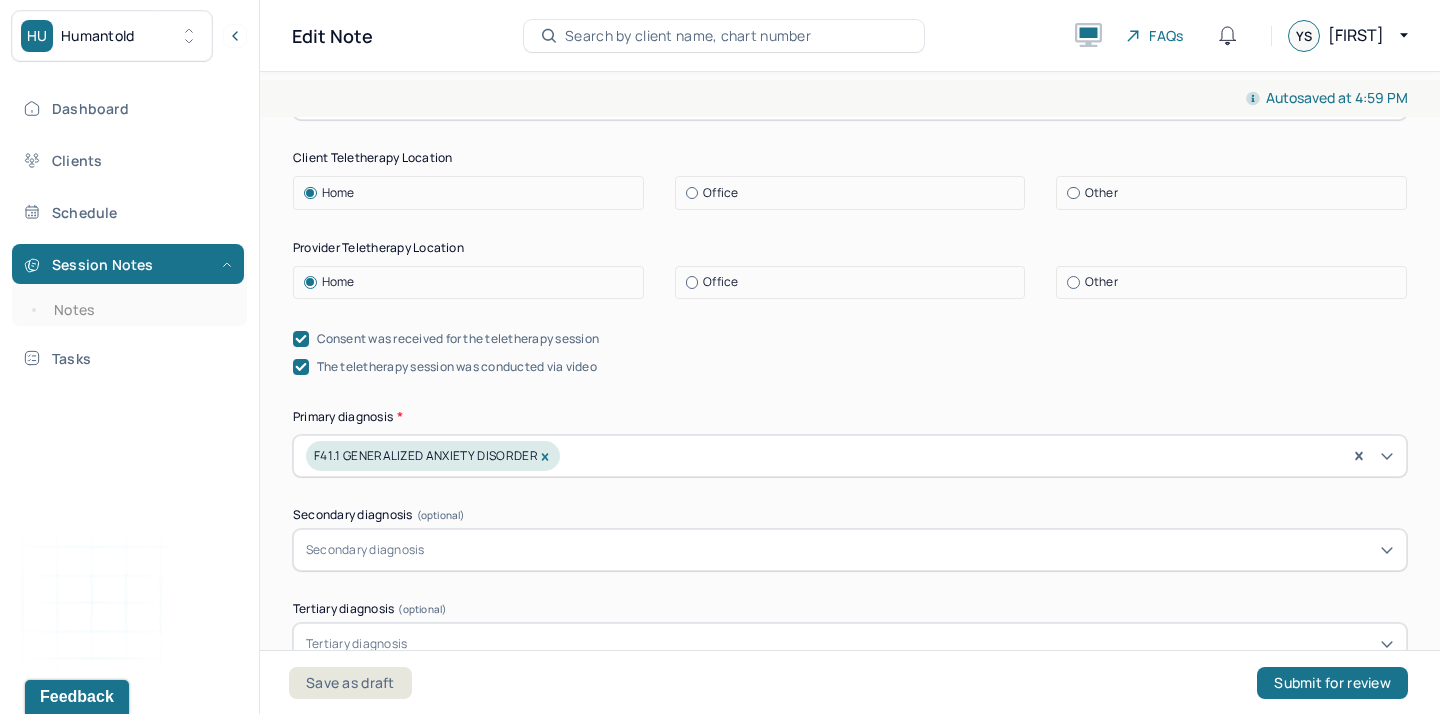 type on "Prognosis remains the same as previous app dated 7/3/25.
The client has good prognosis indicated by having a good understanding about her presenting concerns and motivated to work on her treatment goals." 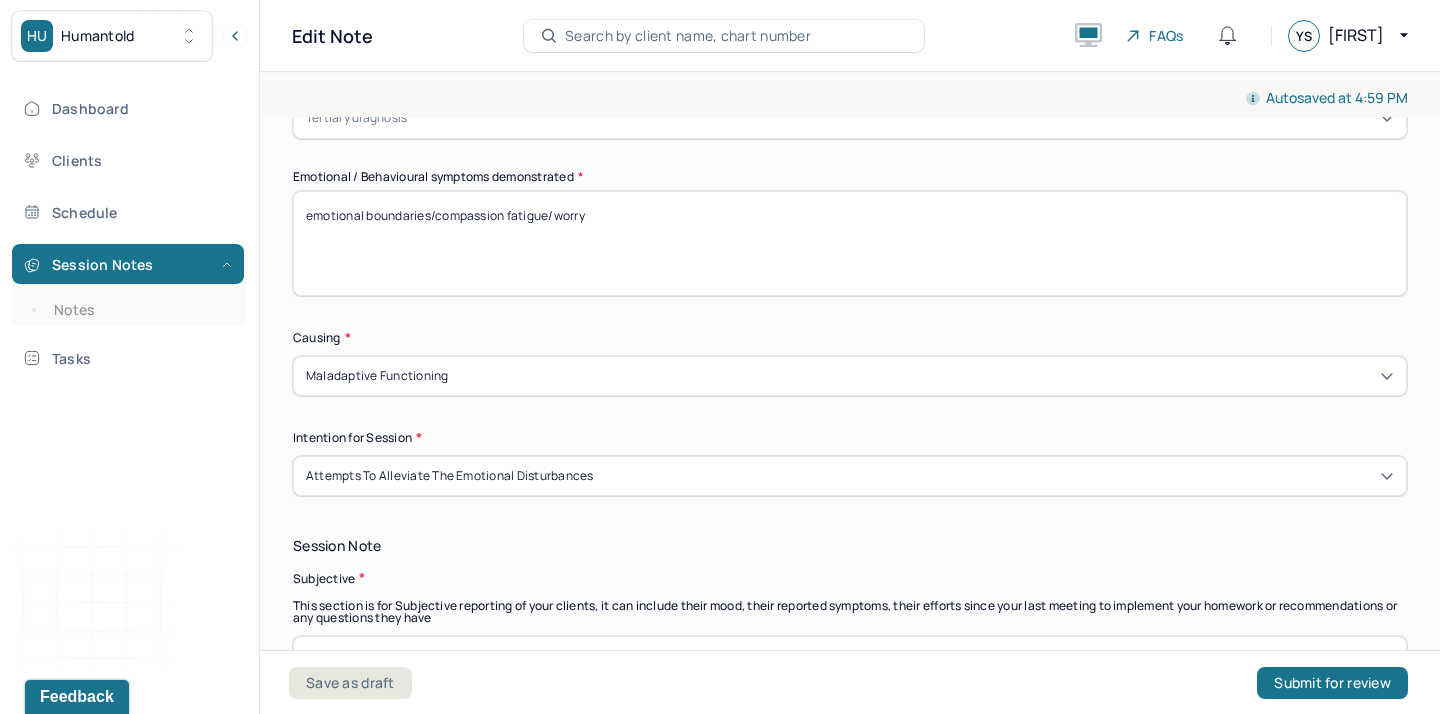 scroll, scrollTop: 1145, scrollLeft: 0, axis: vertical 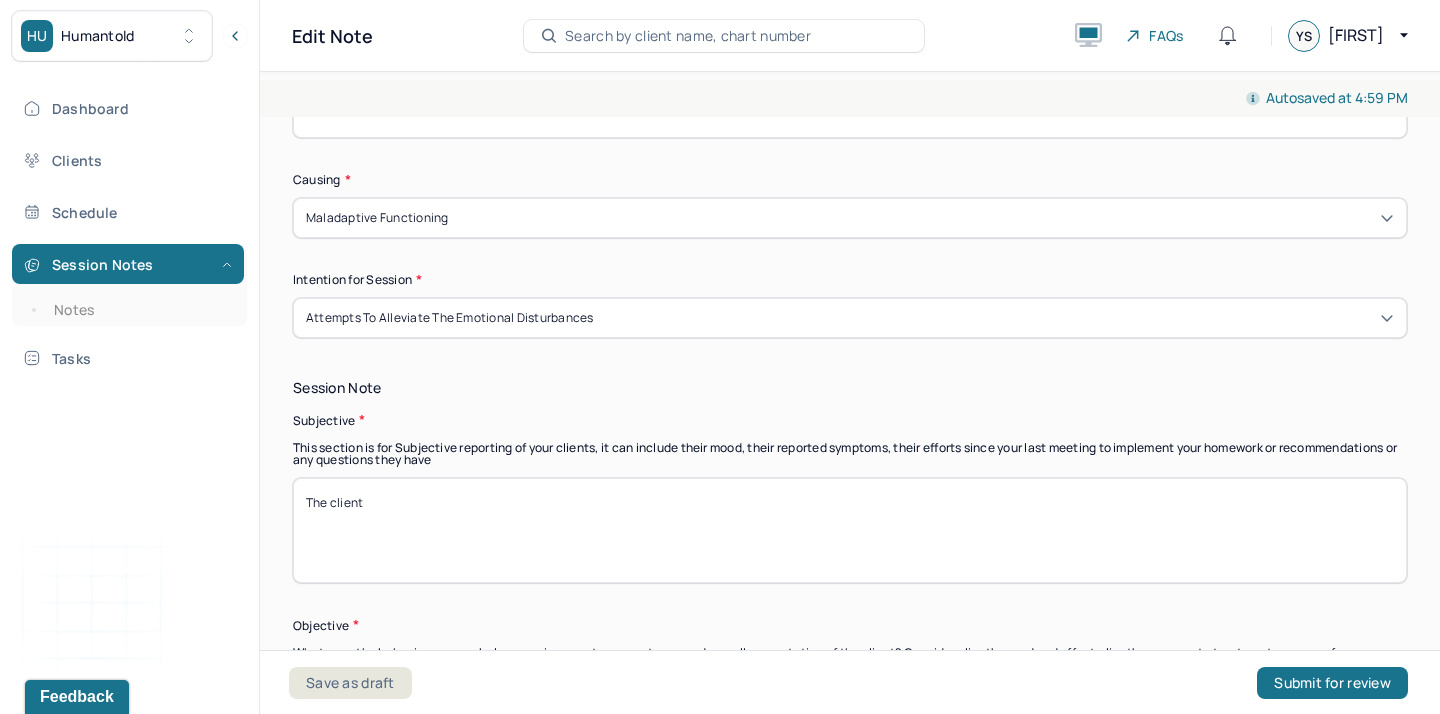 click on "The client" at bounding box center [850, 530] 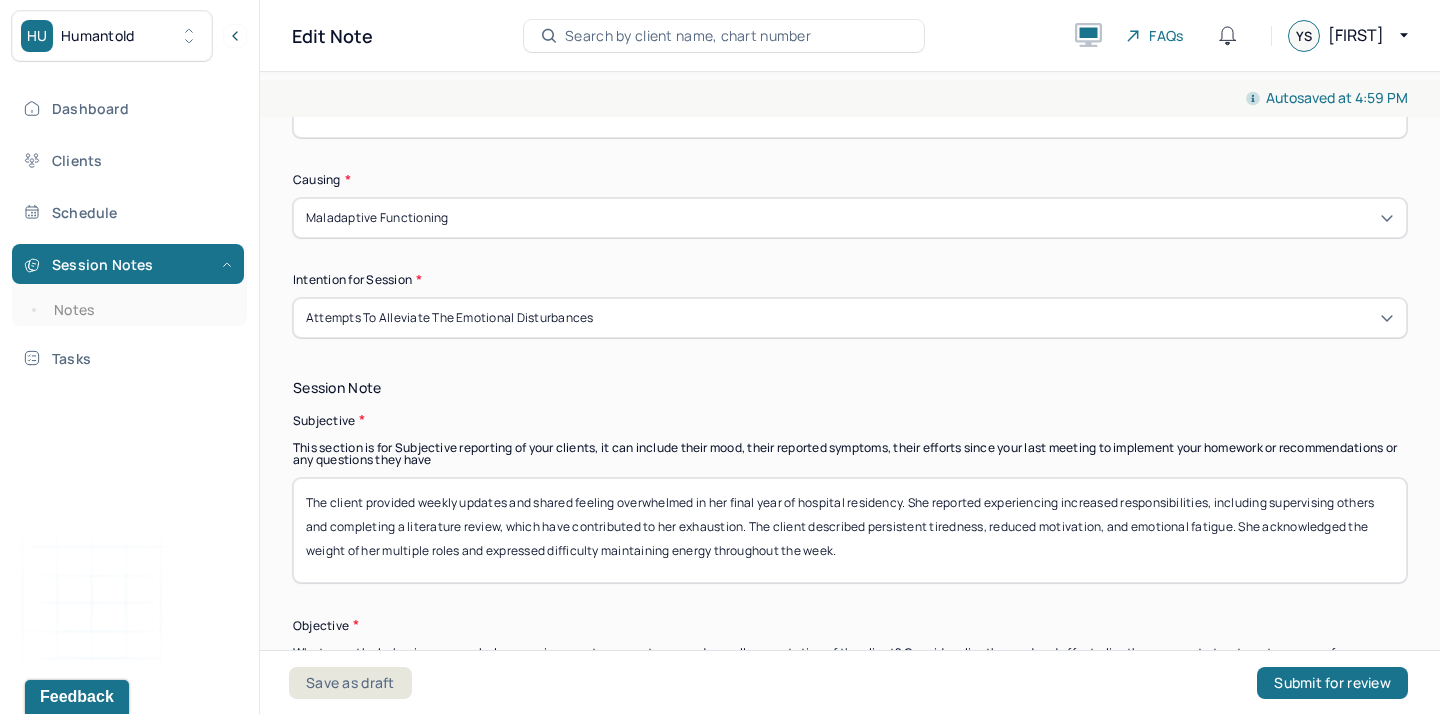 type on "The client provided weekly updates and shared feeling overwhelmed in her final year of hospital residency. She reported experiencing increased responsibilities, including supervising others and completing a literature review, which have contributed to her exhaustion. The client described persistent tiredness, reduced motivation, and emotional fatigue. She acknowledged the weight of her multiple roles and expressed difficulty maintaining energy throughout the week." 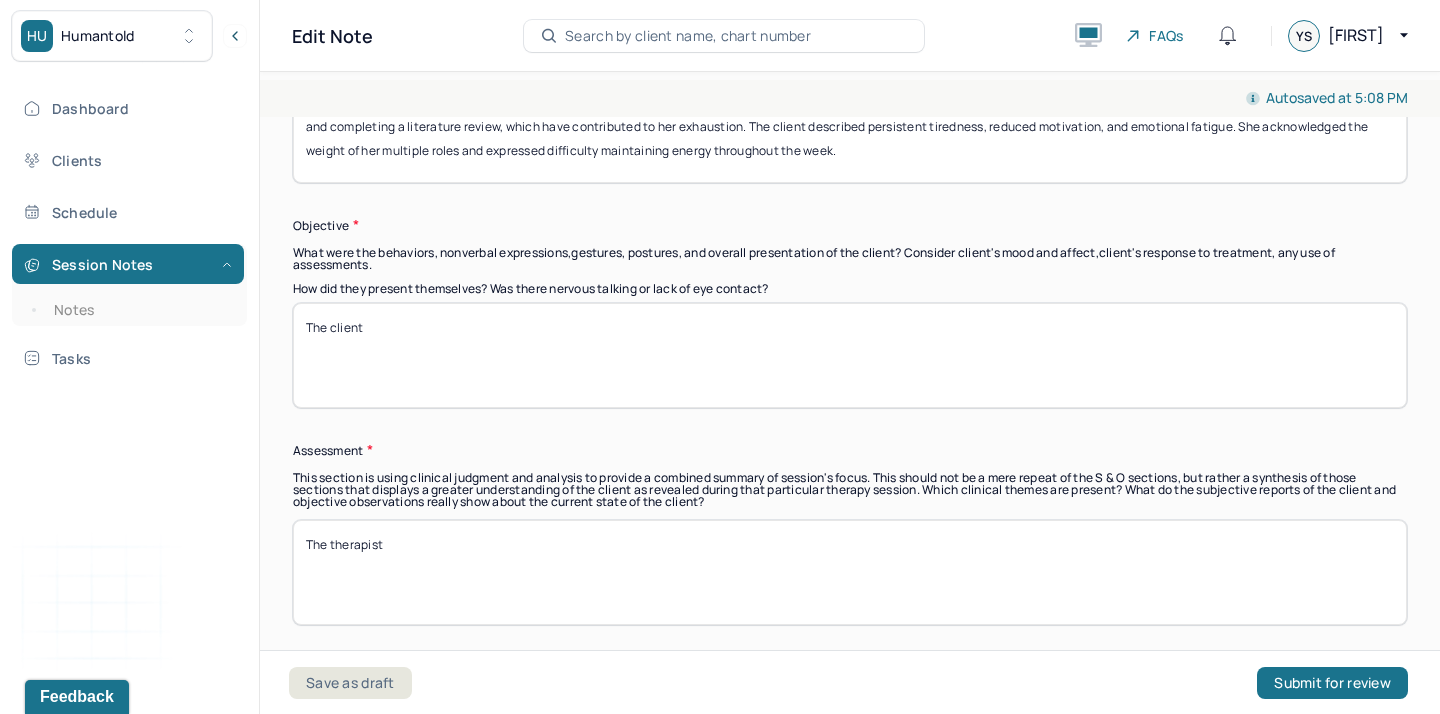 scroll, scrollTop: 1547, scrollLeft: 0, axis: vertical 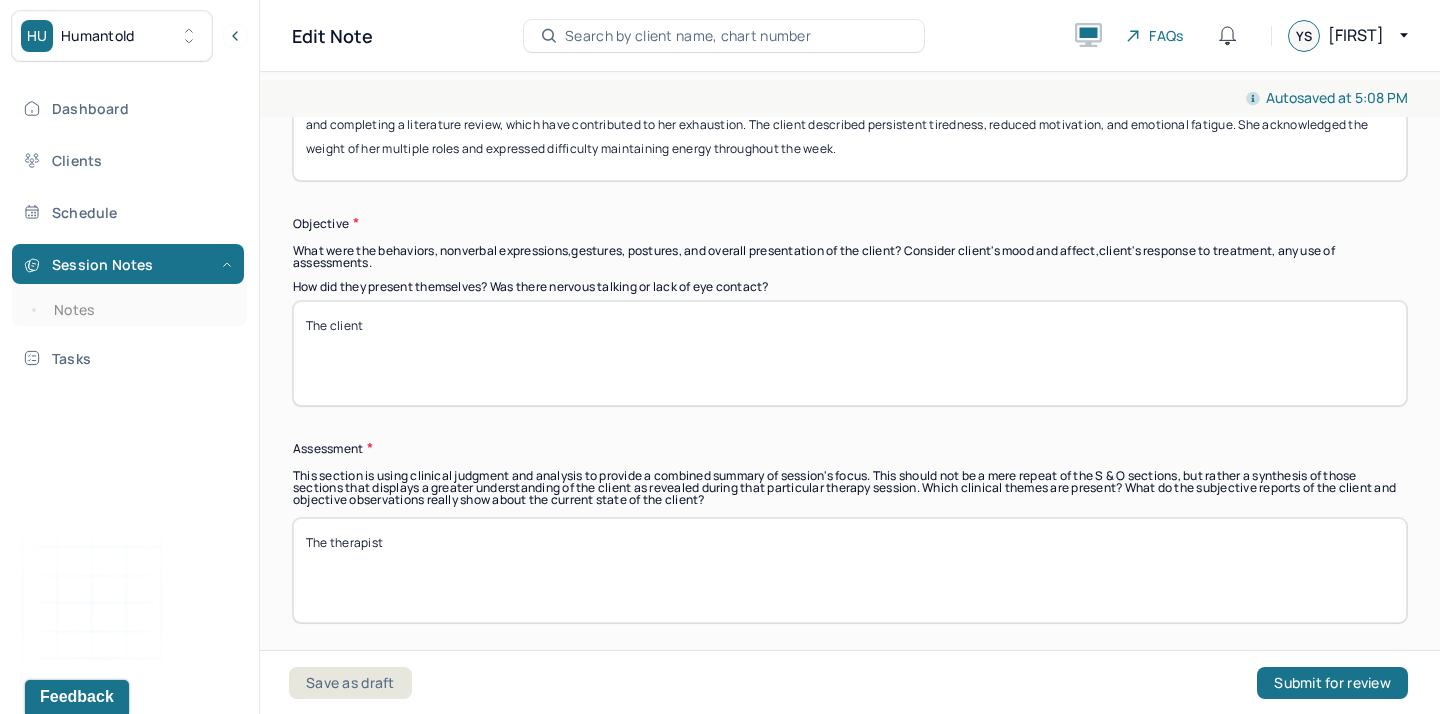 click on "The client" at bounding box center (850, 353) 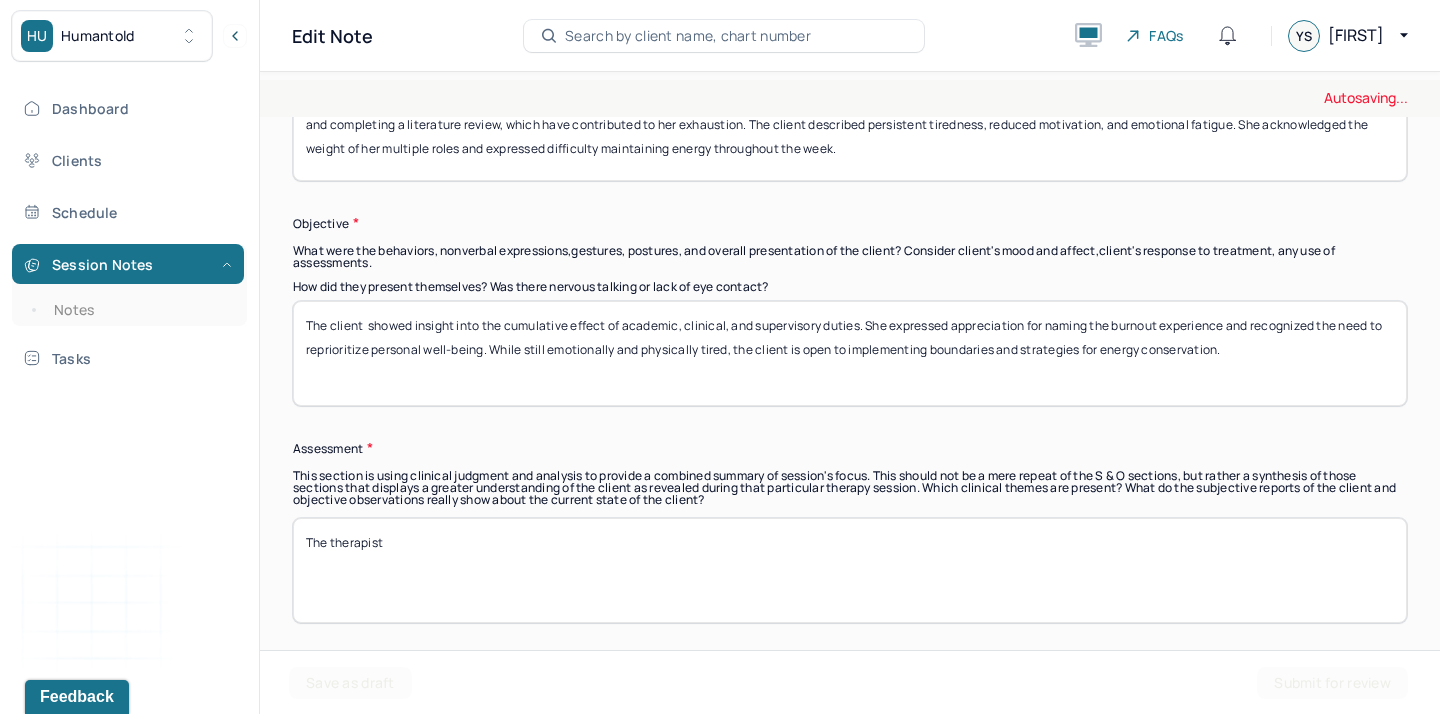 type on "The client  showed insight into the cumulative effect of academic, clinical, and supervisory duties. She expressed appreciation for naming the burnout experience and recognized the need to reprioritize personal well-being. While still emotionally and physically tired, the client is open to implementing boundaries and strategies for energy conservation." 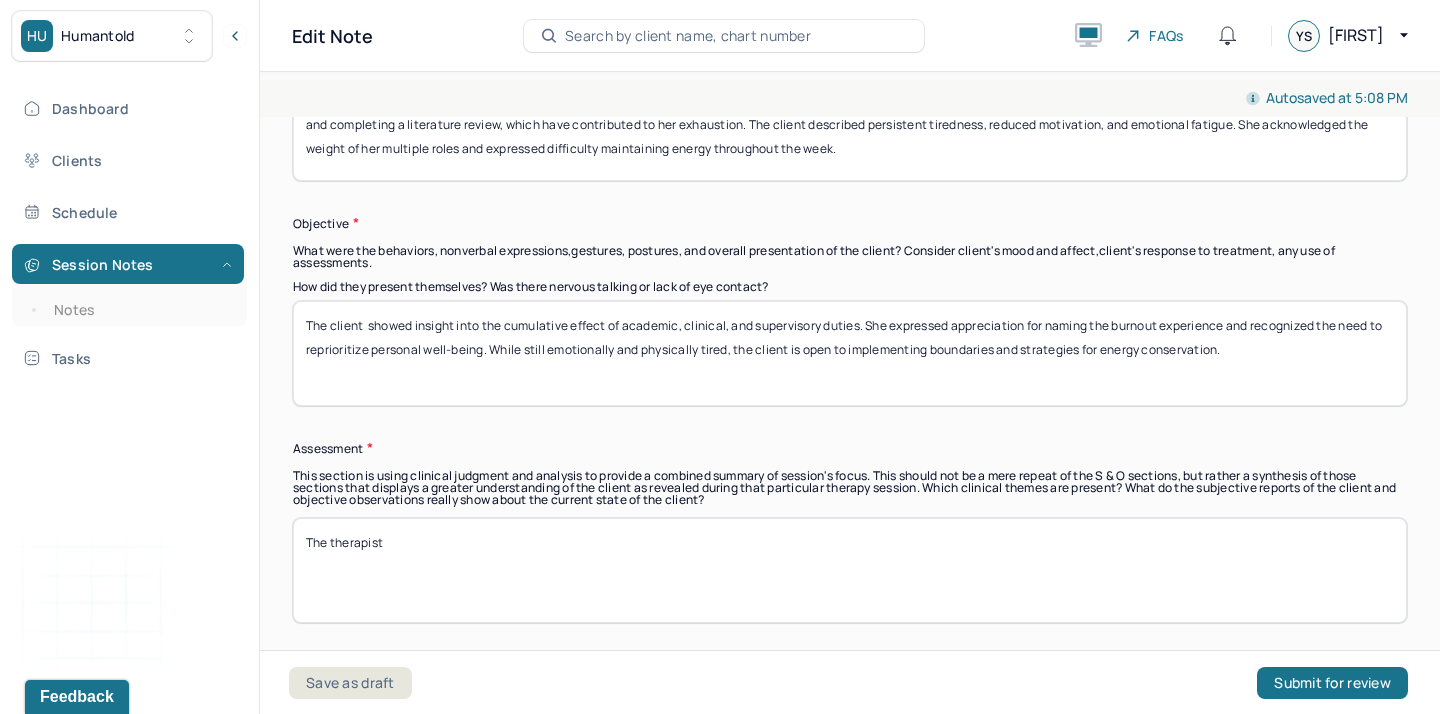 click on "The therapist" at bounding box center (850, 570) 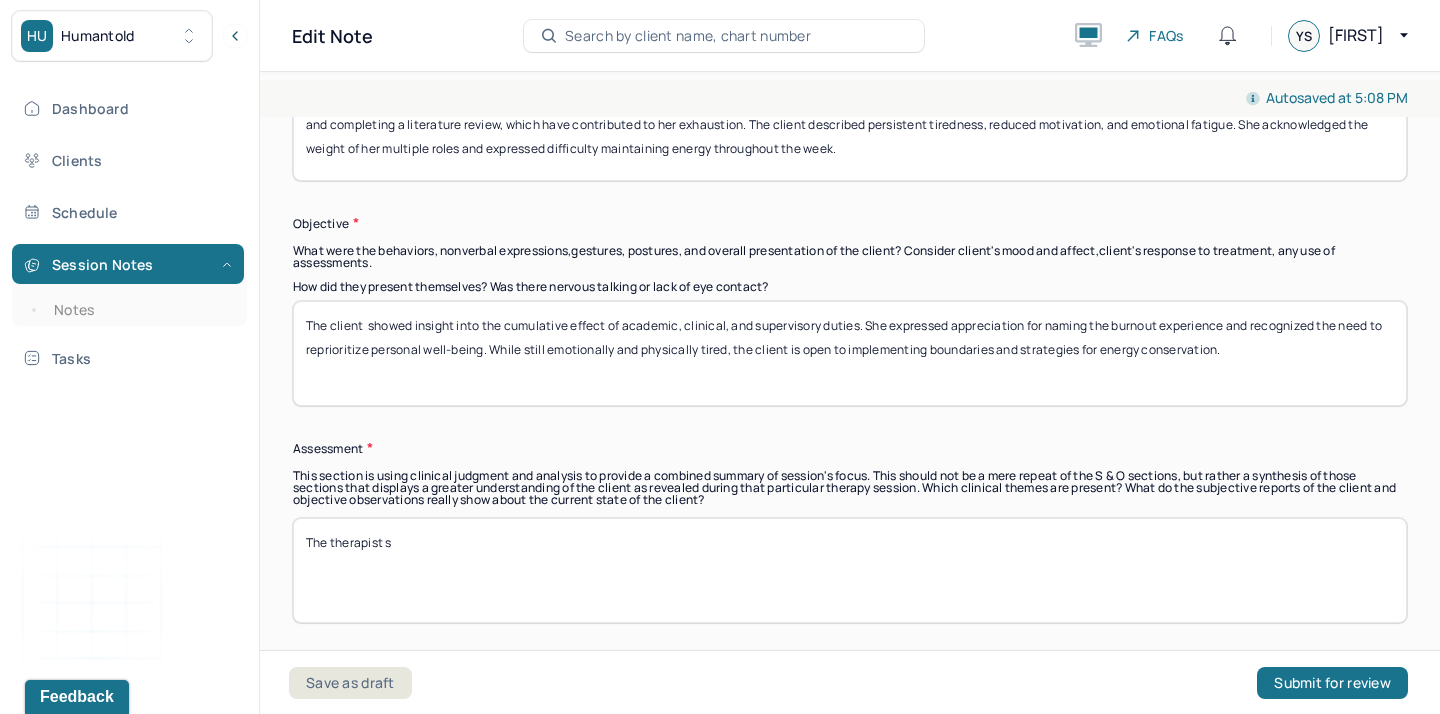 paste on "upported the client in identifying small, achievable self-care strategies to incorporate into her week." 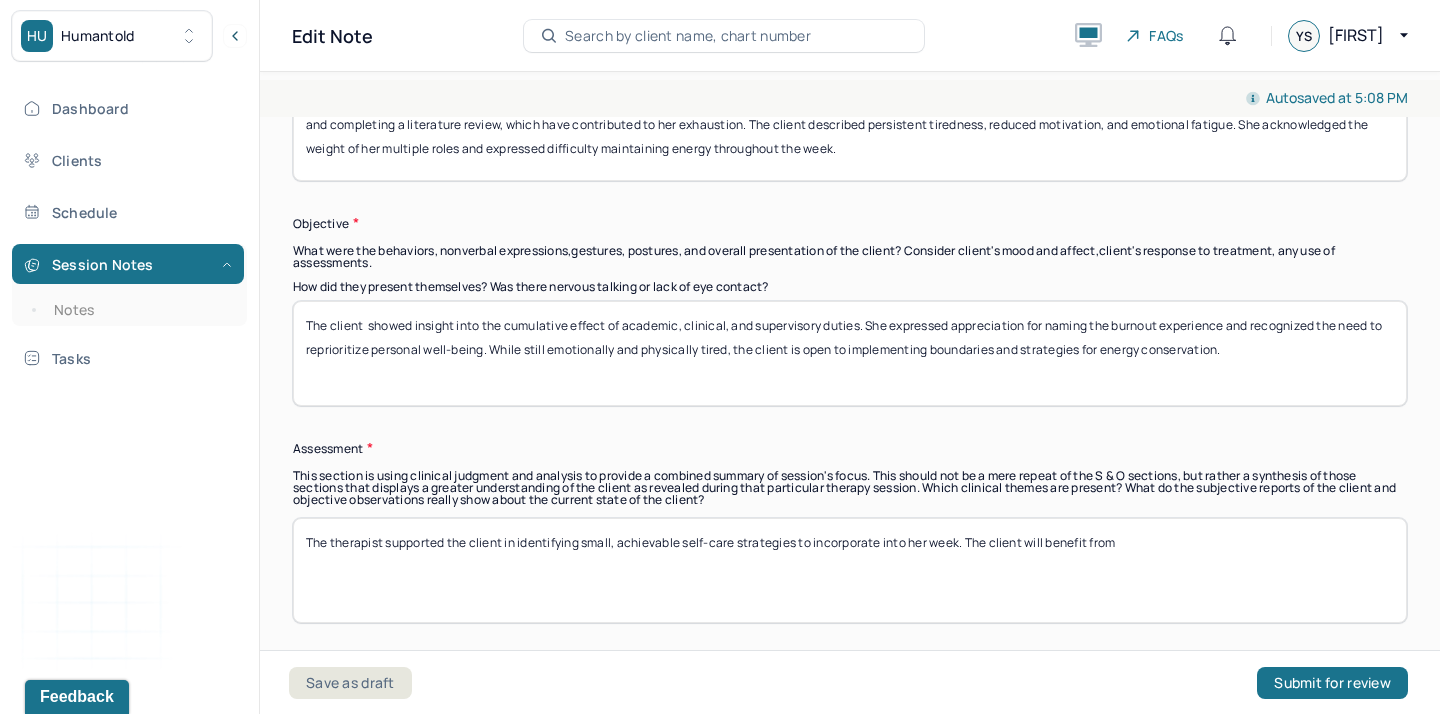 paste on "developing a sustainable routine that includes rest, boundary-setting, and mental recharge." 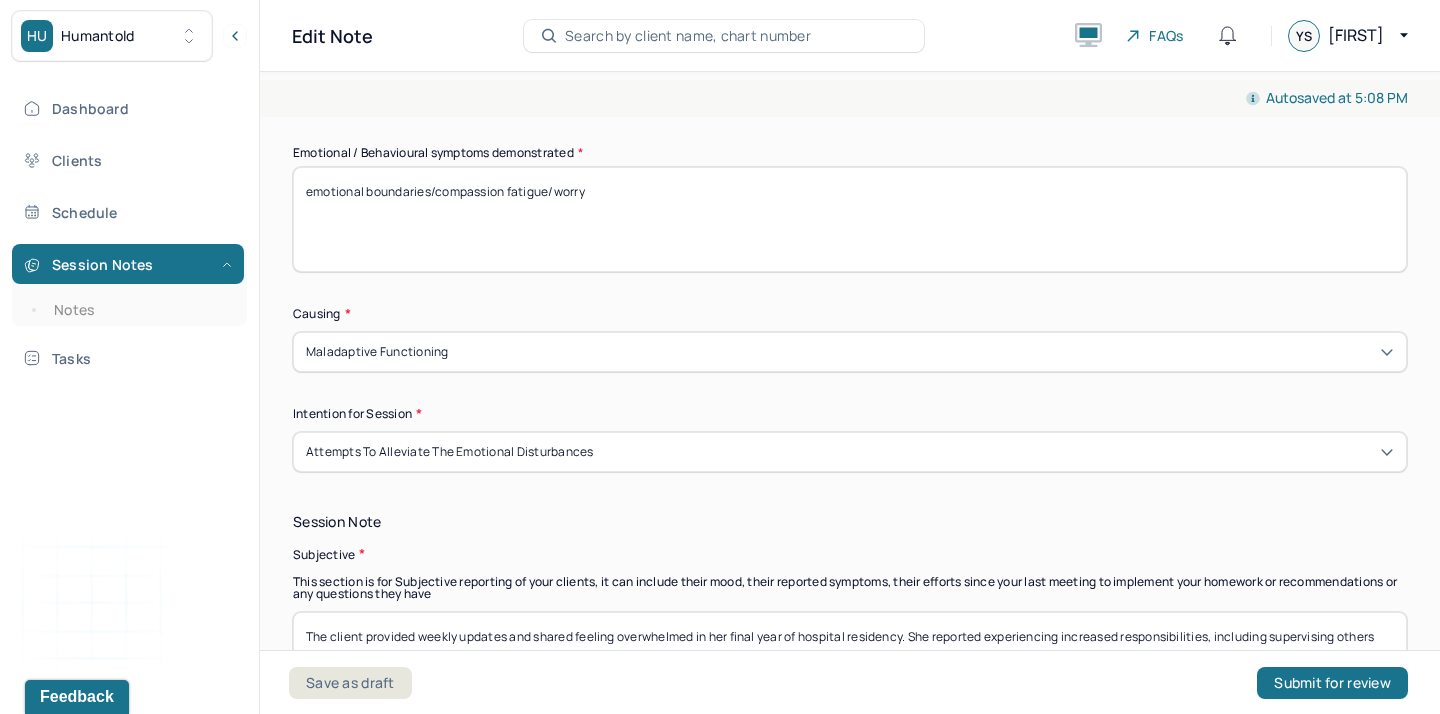 scroll, scrollTop: 958, scrollLeft: 0, axis: vertical 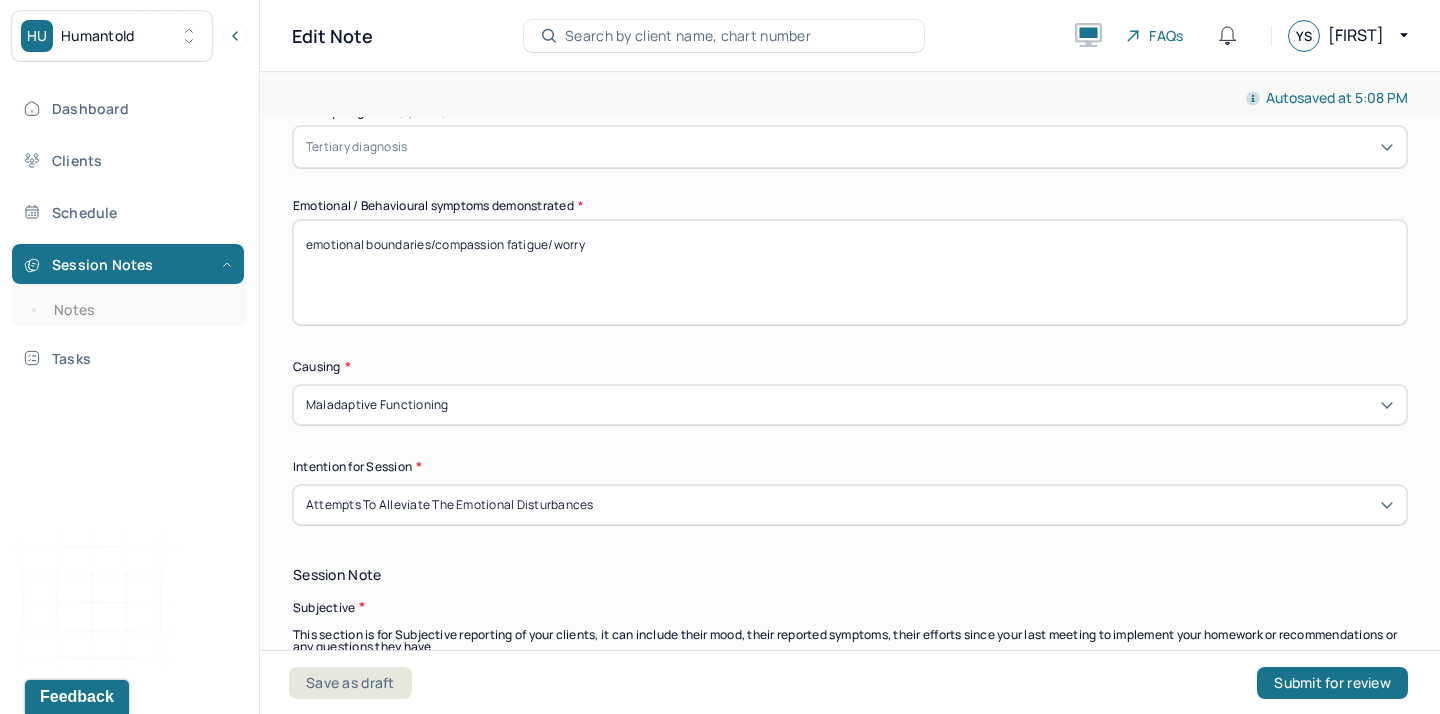 type on "The therapist supported the client in identifying small, achievable self-care strategies to incorporate into her week. The client will benefit from developing a sustainable routine that includes rest, boundary-setting, and mental recharge." 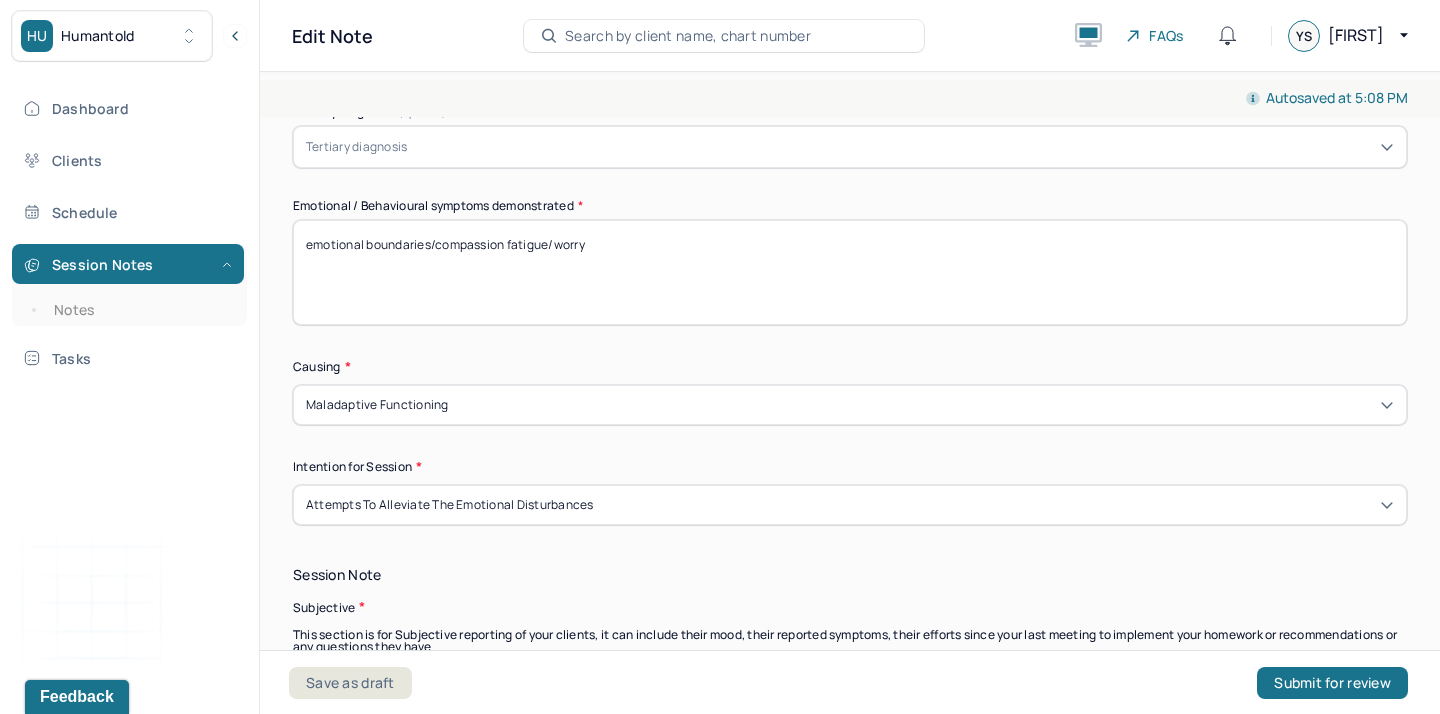 drag, startPoint x: 430, startPoint y: 244, endPoint x: 289, endPoint y: 242, distance: 141.01419 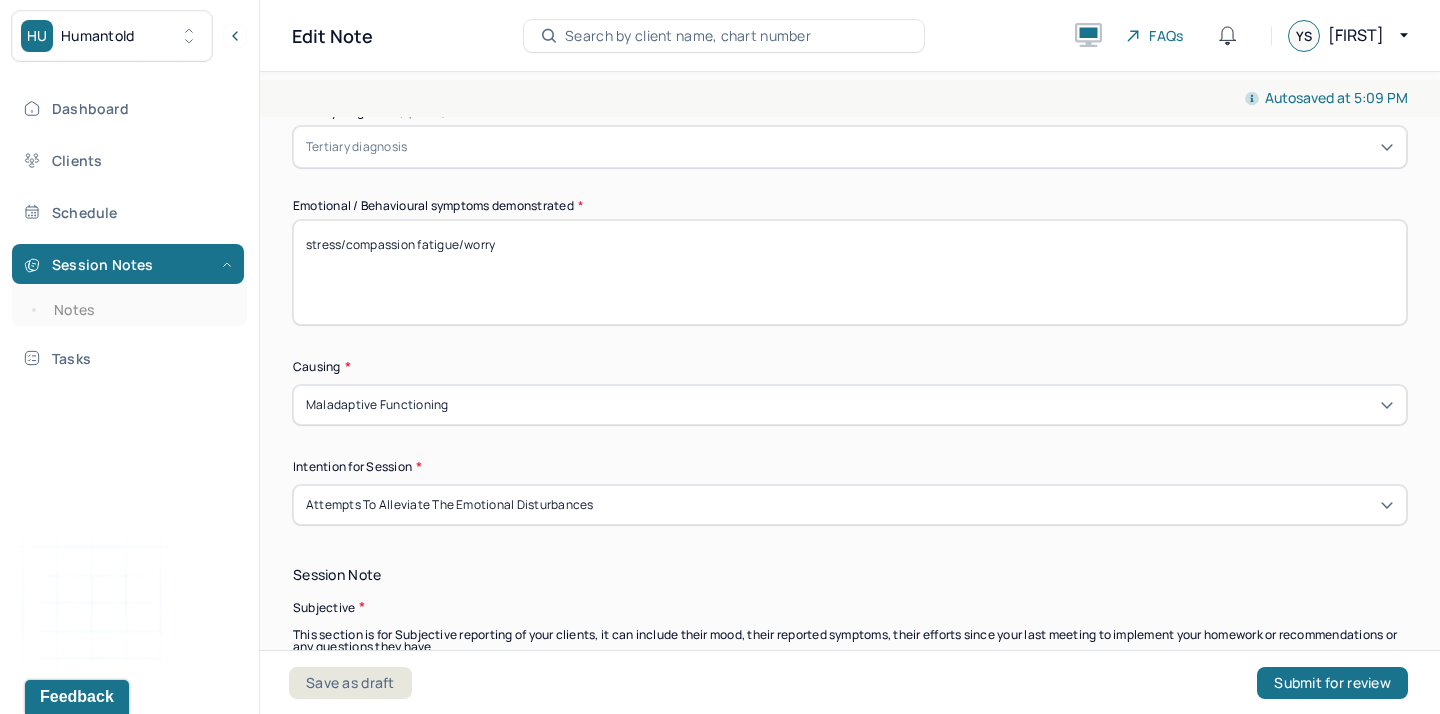 drag, startPoint x: 348, startPoint y: 243, endPoint x: 457, endPoint y: 244, distance: 109.004585 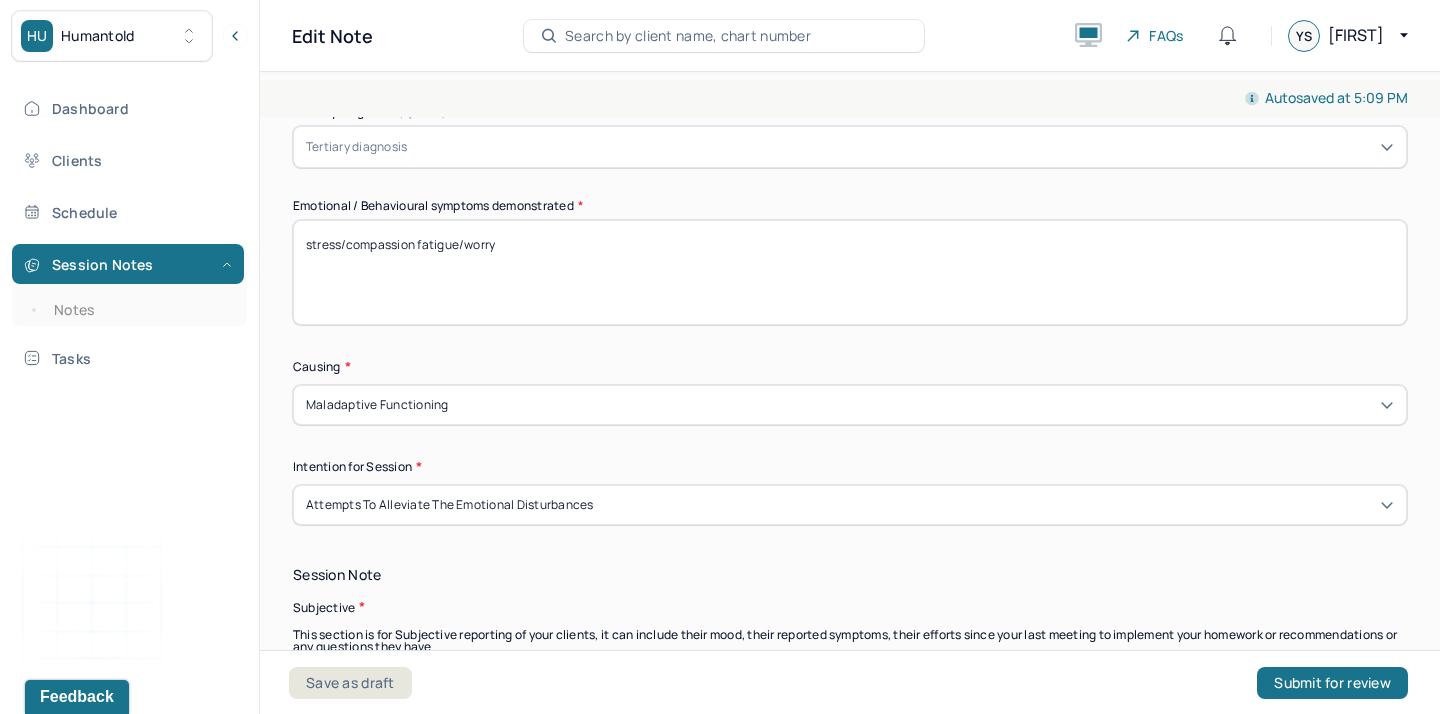 click on "stress/compassion fatigue/worry" at bounding box center [850, 272] 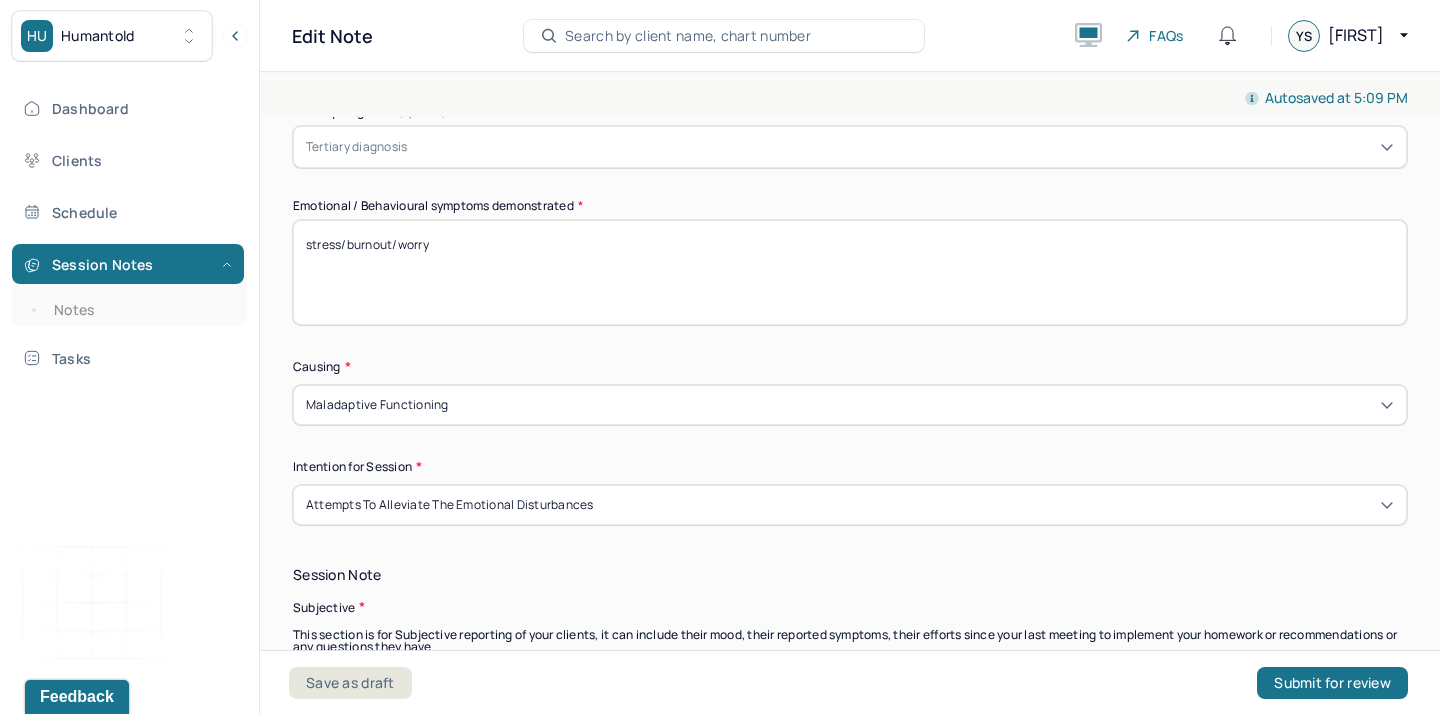 drag, startPoint x: 518, startPoint y: 241, endPoint x: 399, endPoint y: 242, distance: 119.0042 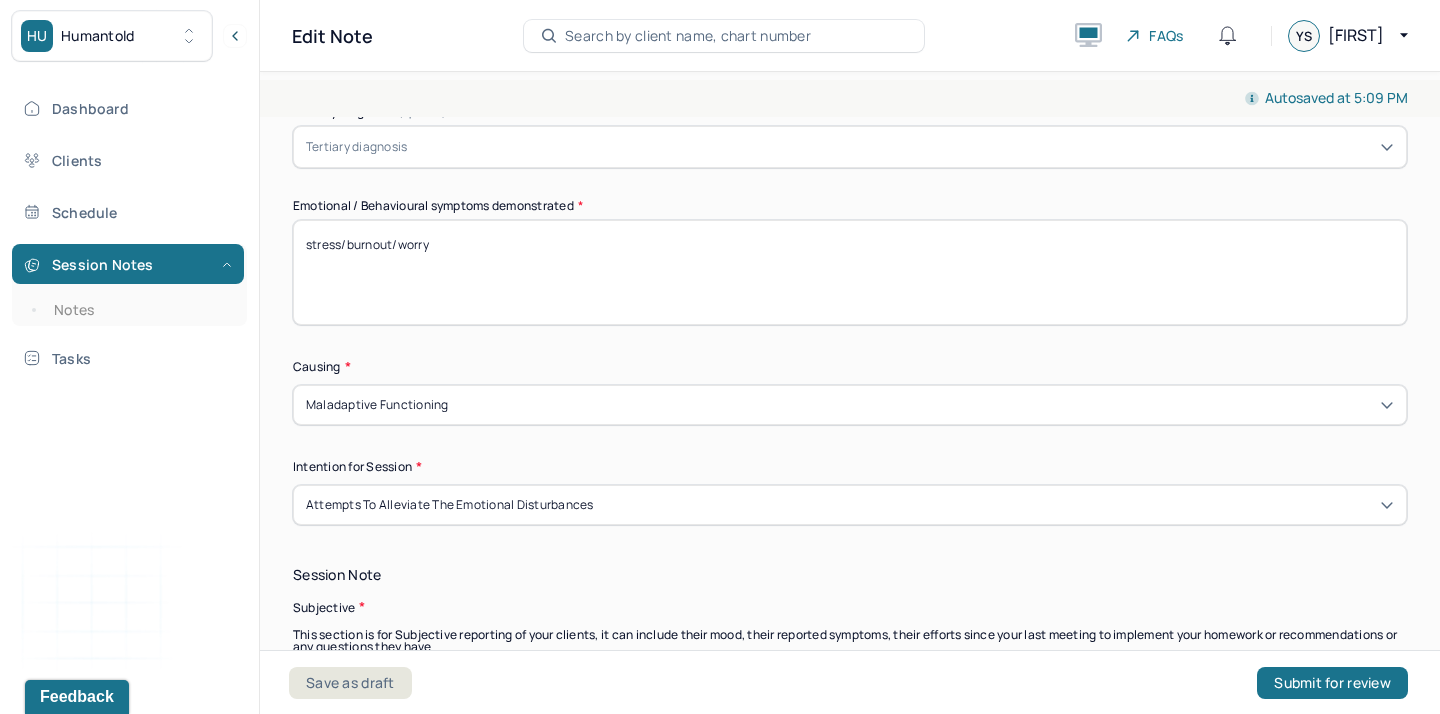 click on "stress/burnout/worry" at bounding box center (850, 272) 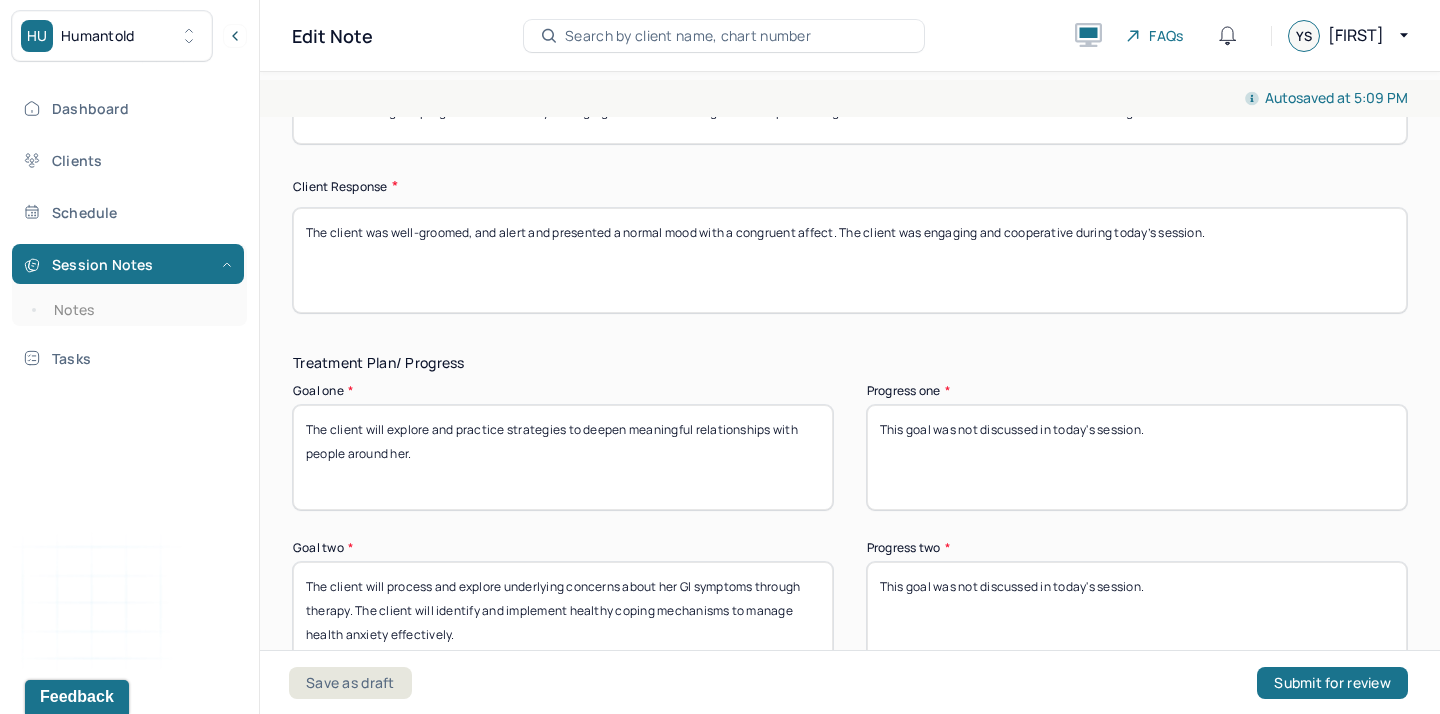 scroll, scrollTop: 3945, scrollLeft: 0, axis: vertical 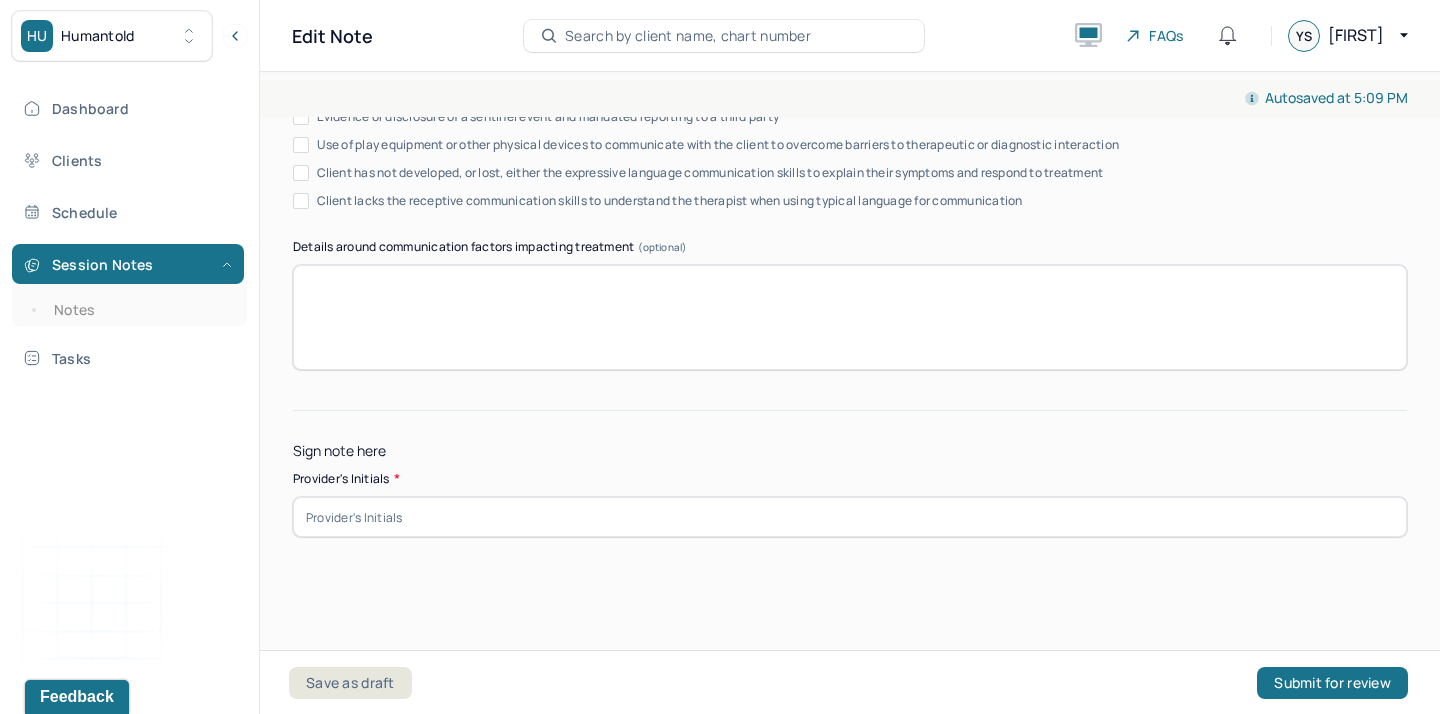 type on "stress/burnout/low motivation" 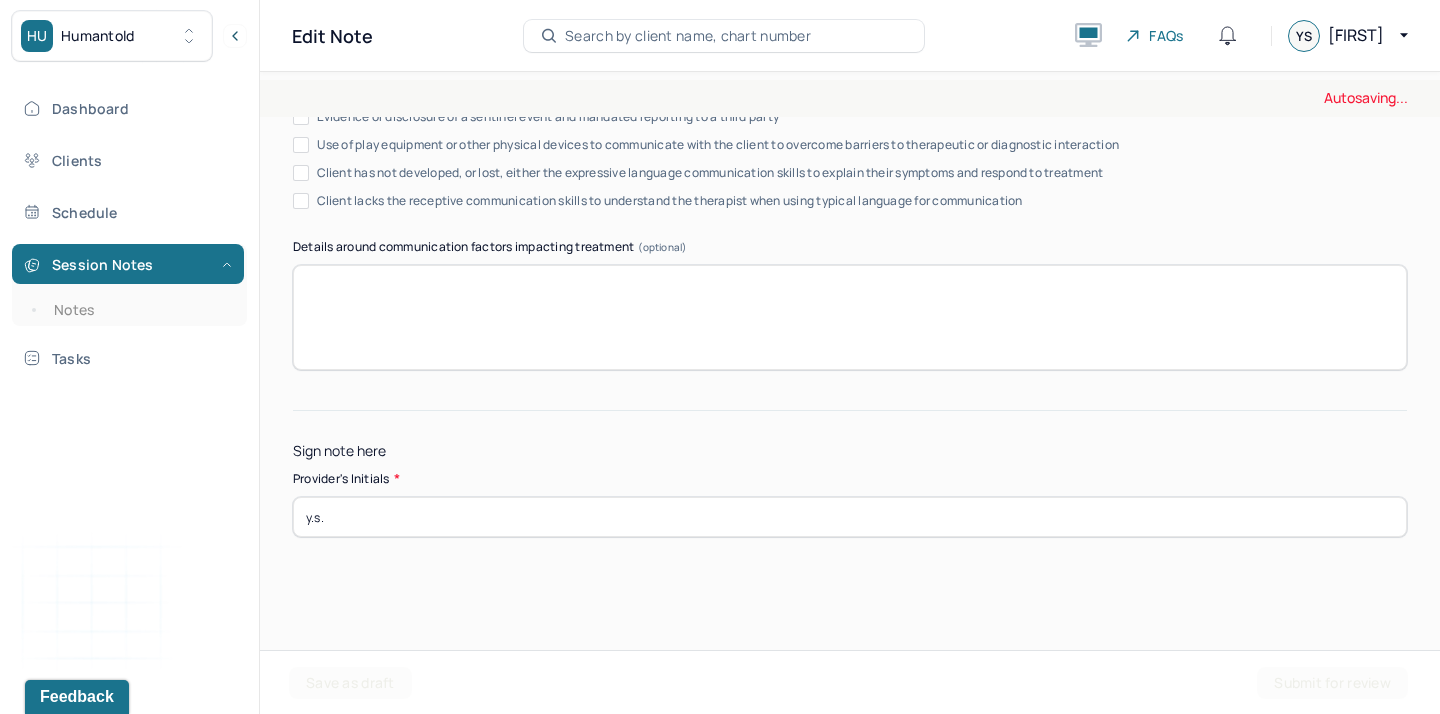 type on "y.s." 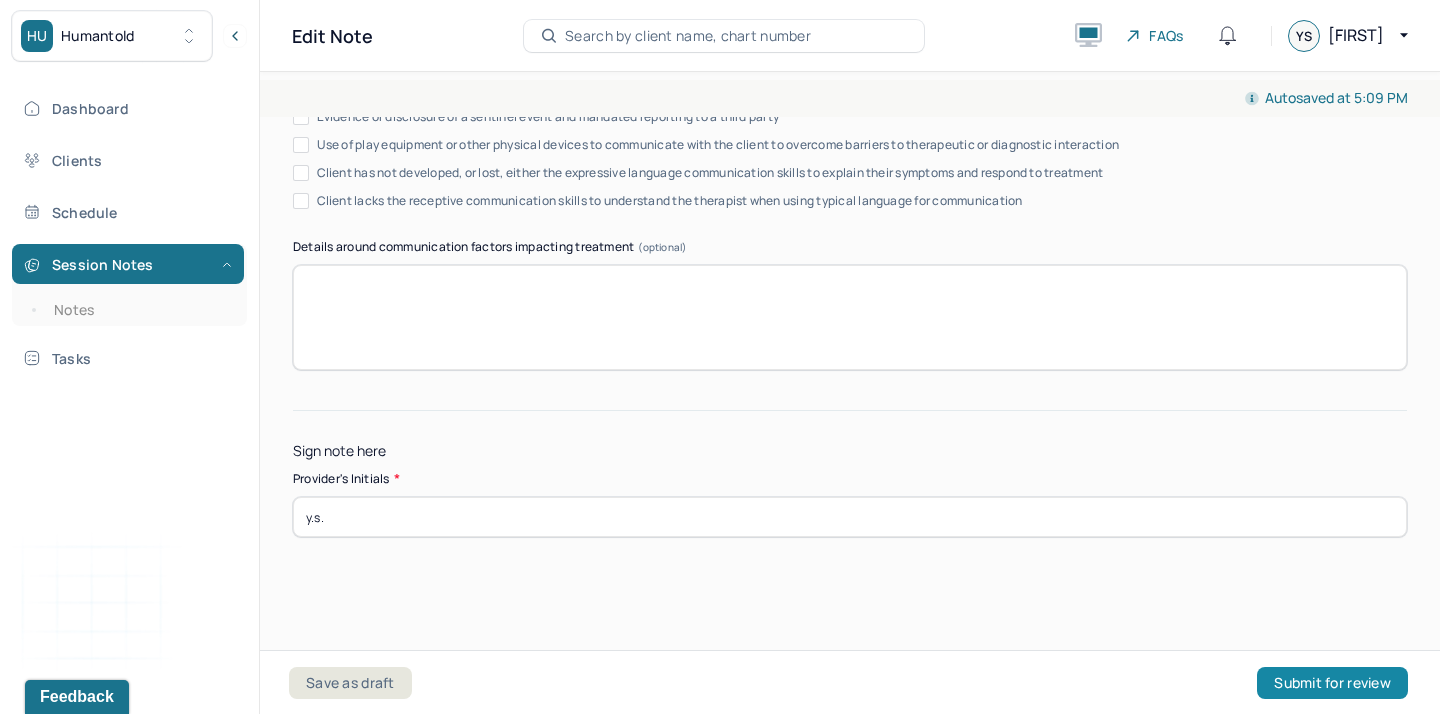click on "Submit for review" at bounding box center (1332, 683) 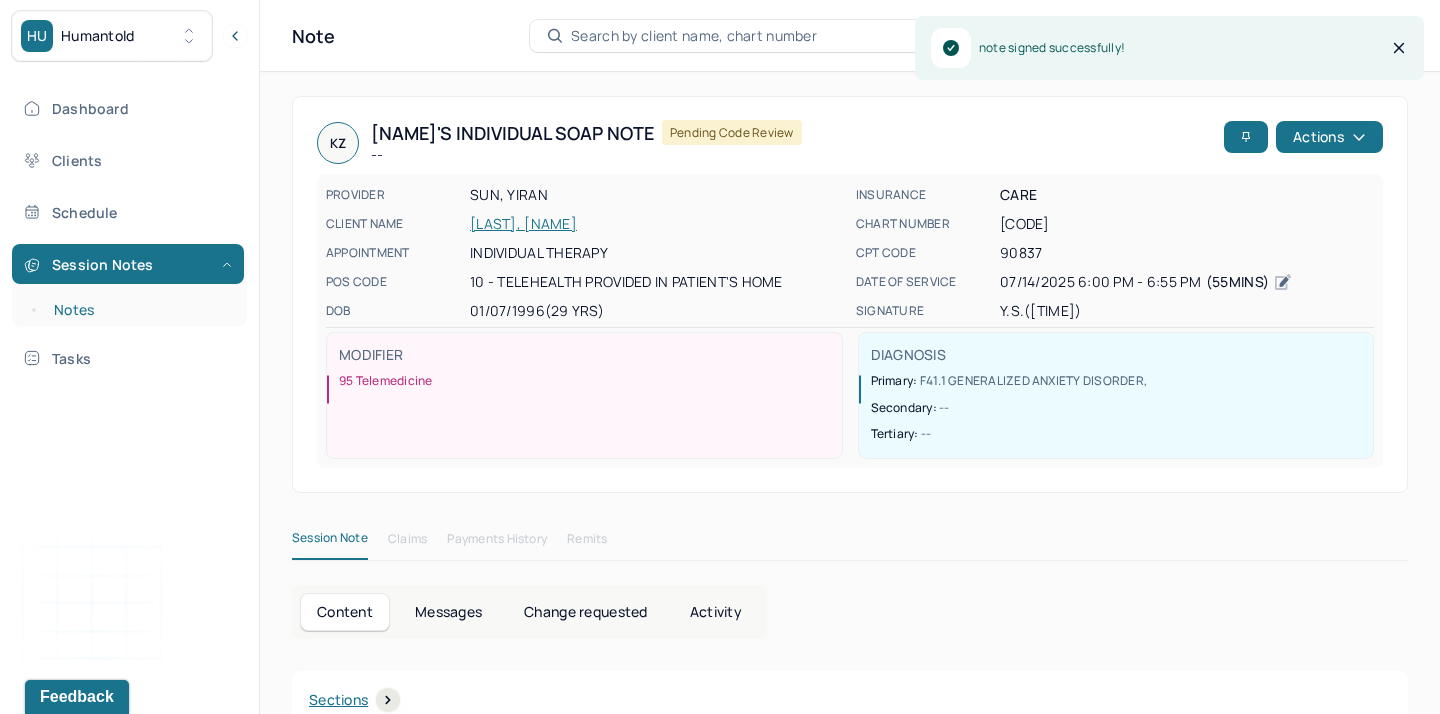 click on "Notes" at bounding box center (139, 310) 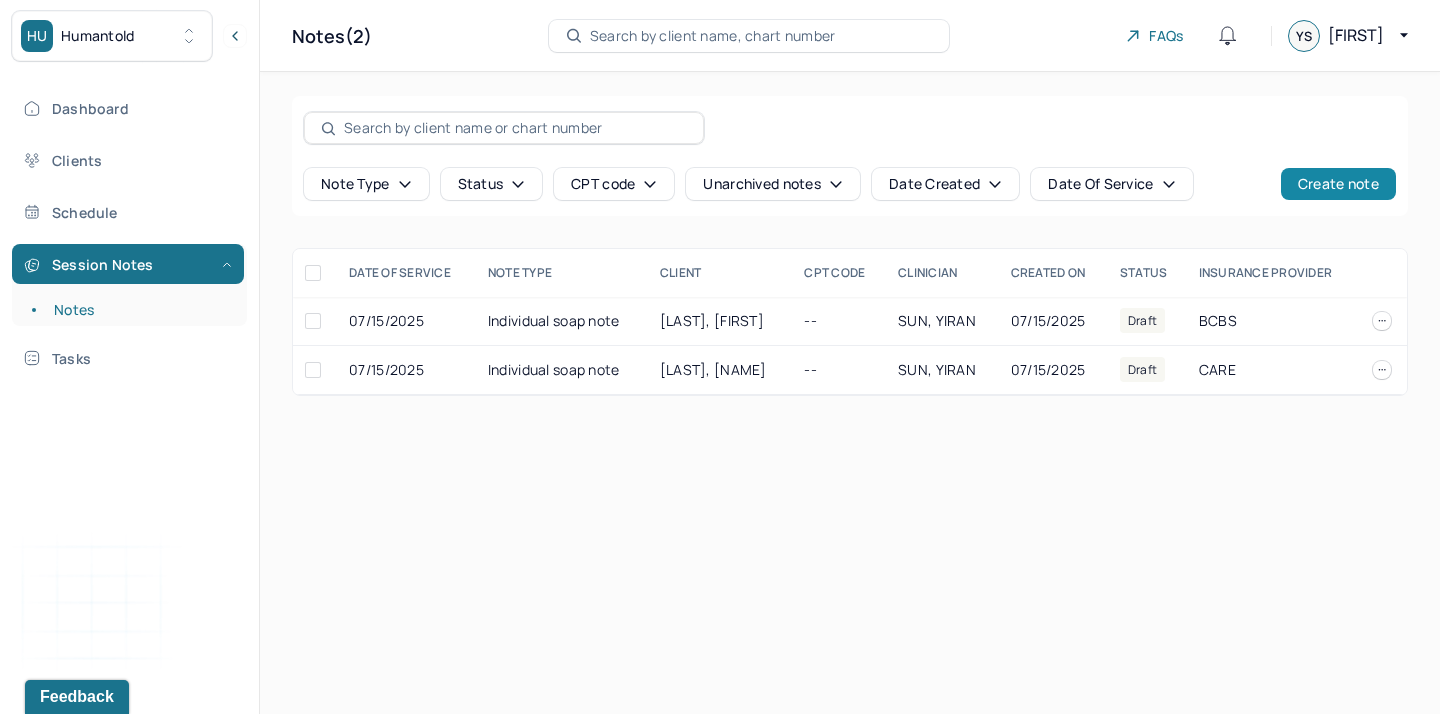 click on "Create note" at bounding box center (1338, 184) 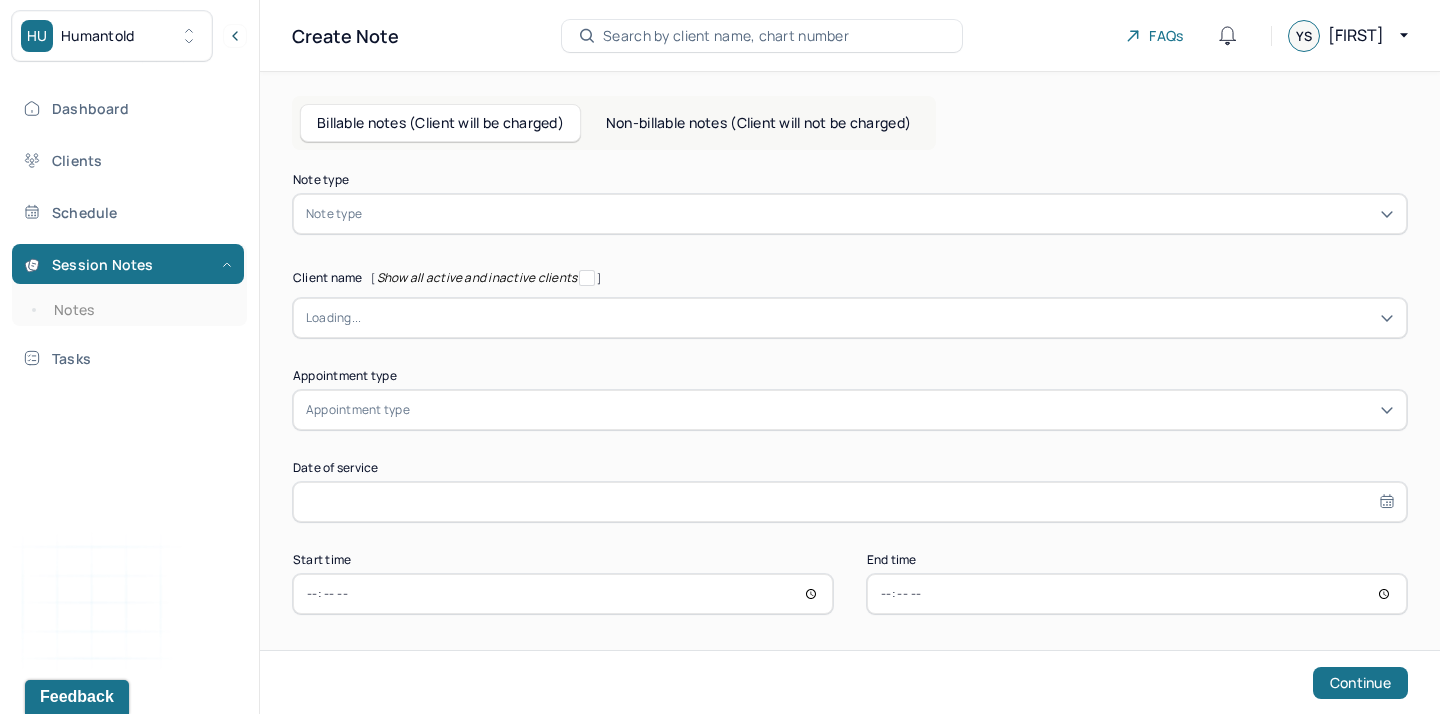 click on "Billable notes (Client will be charged)     Non-billable notes (Client will not be charged)" at bounding box center [850, 123] 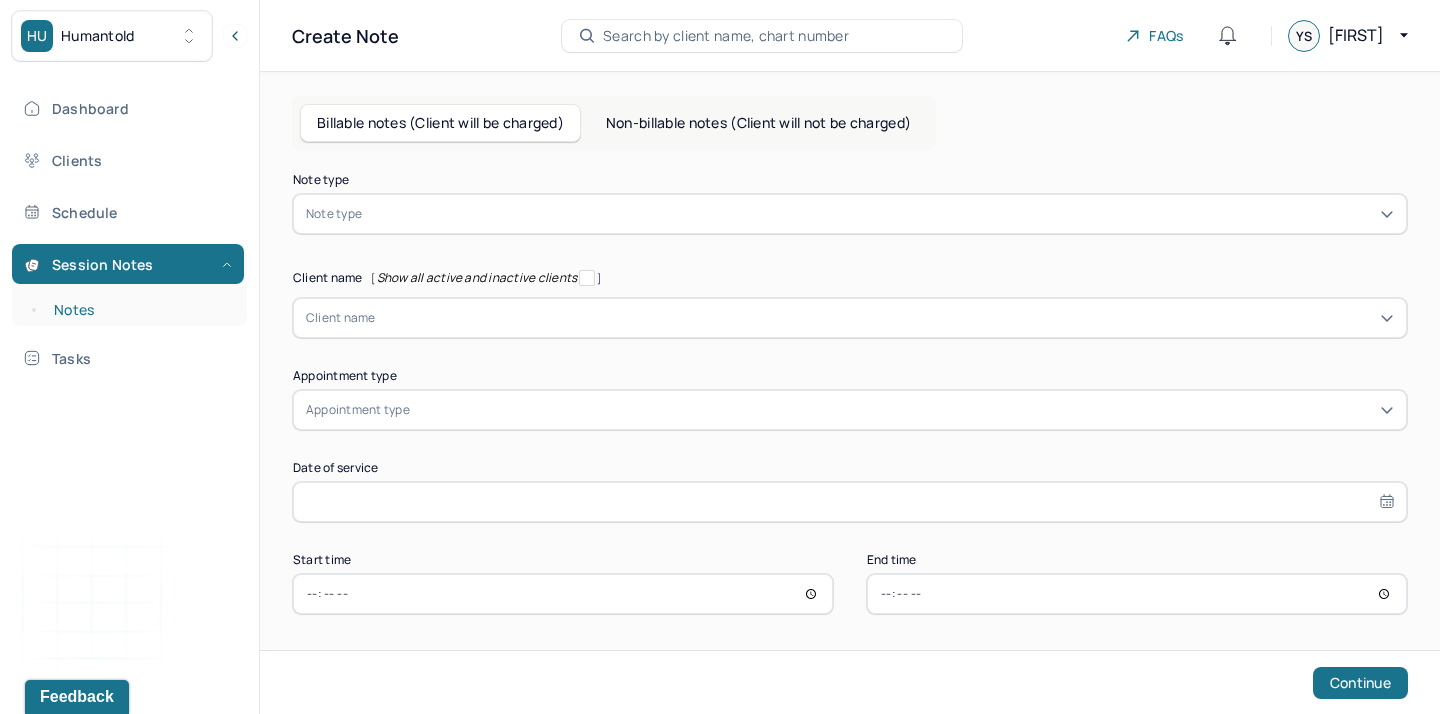 click on "Notes" at bounding box center [139, 310] 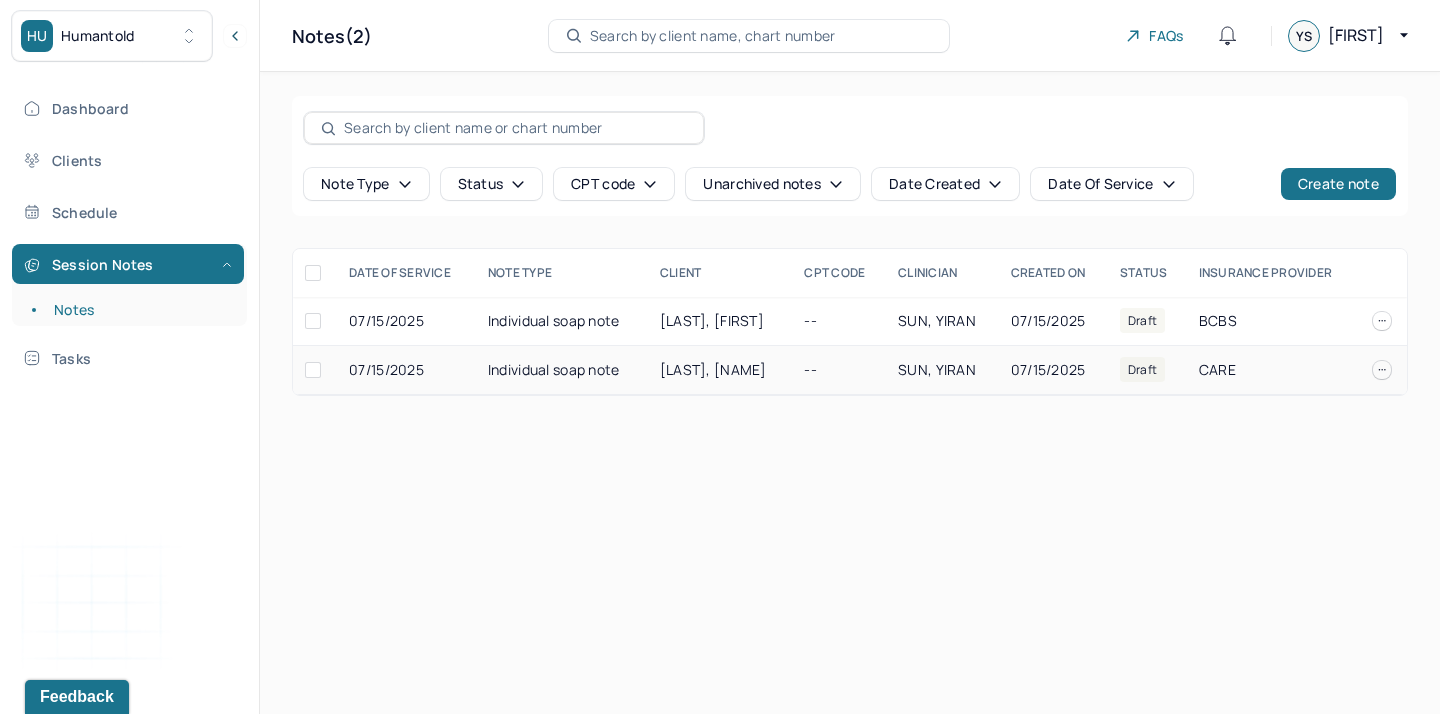 click at bounding box center (1382, 370) 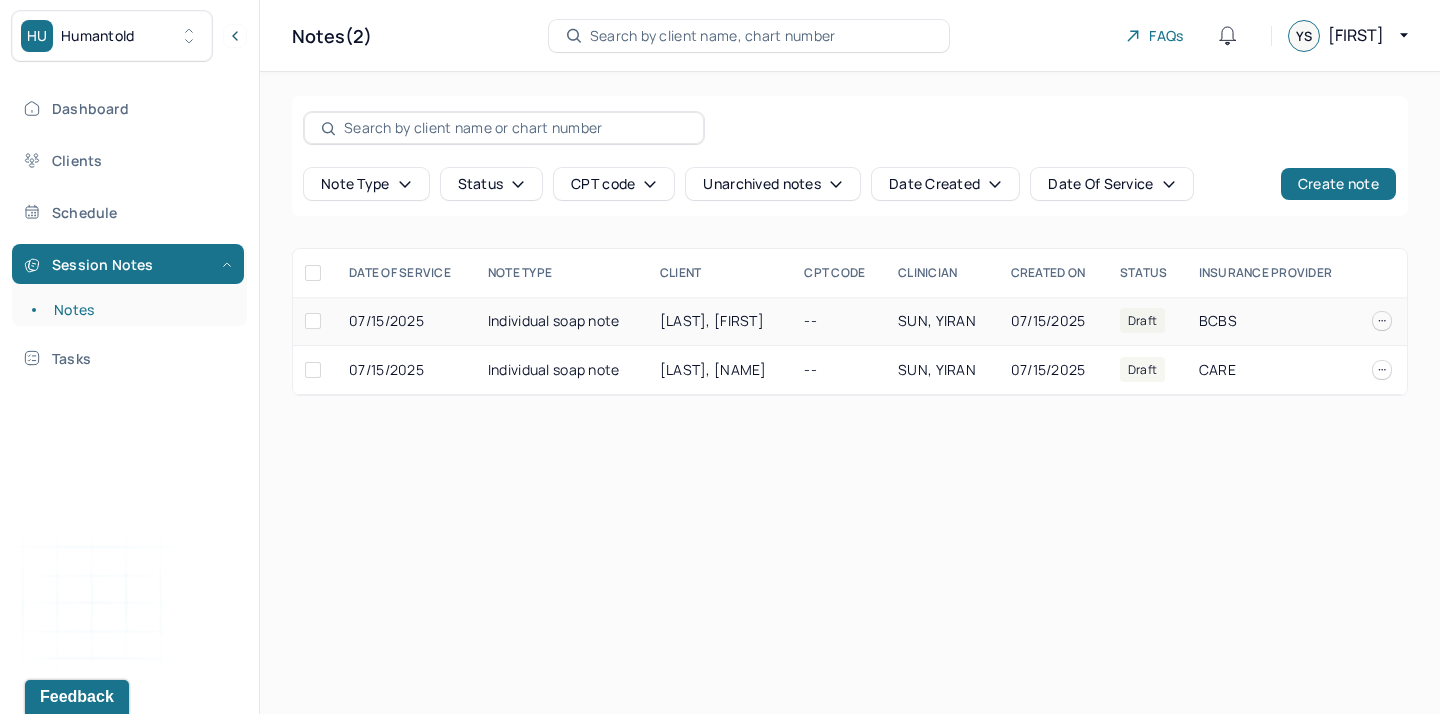 click on "Individual soap note" at bounding box center (562, 321) 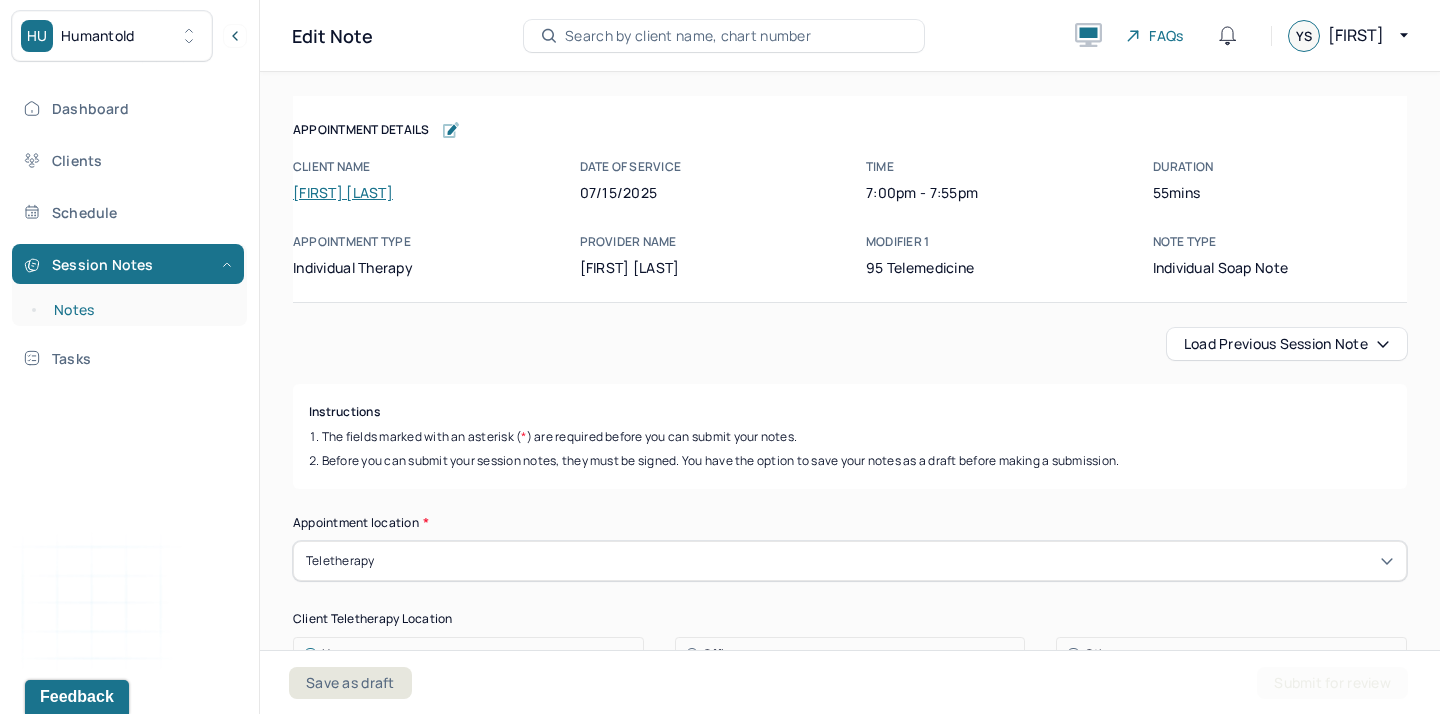 click on "Notes" at bounding box center (139, 310) 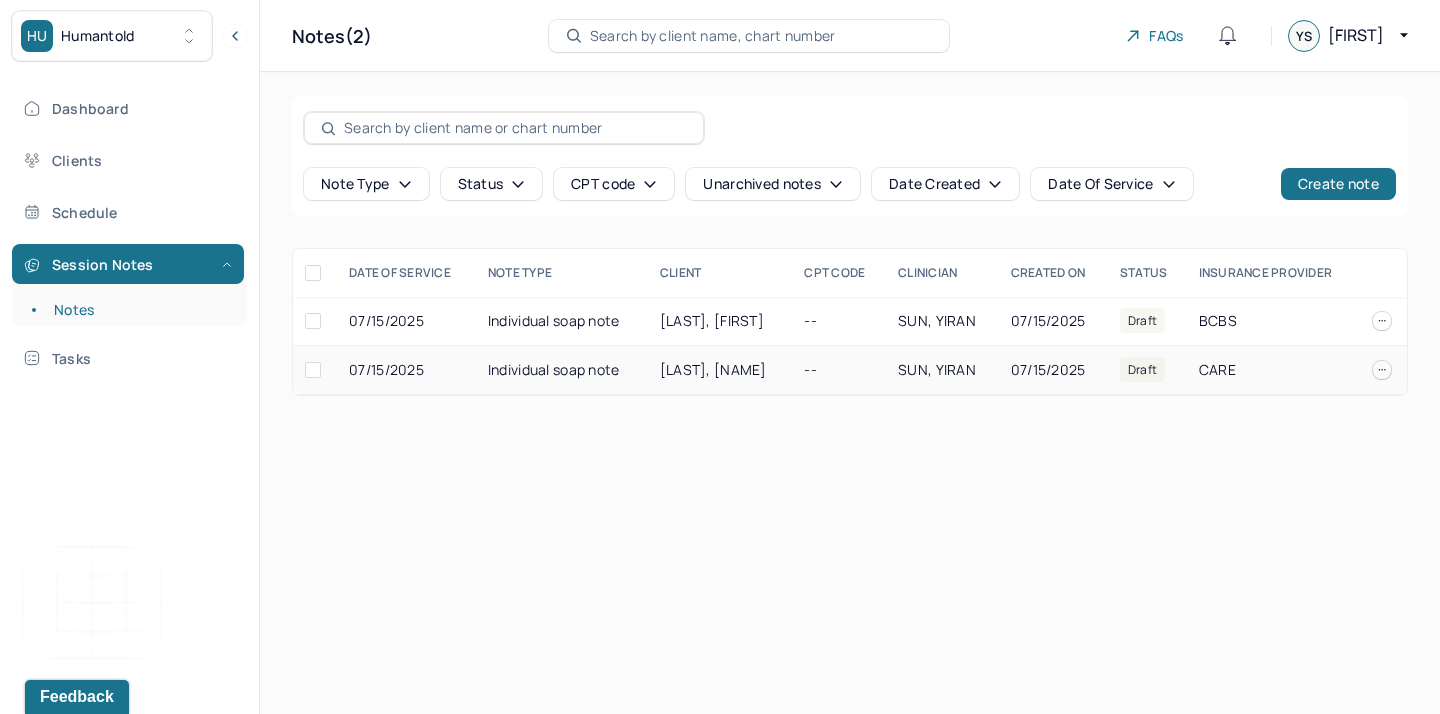 click on "Individual soap note" at bounding box center [562, 370] 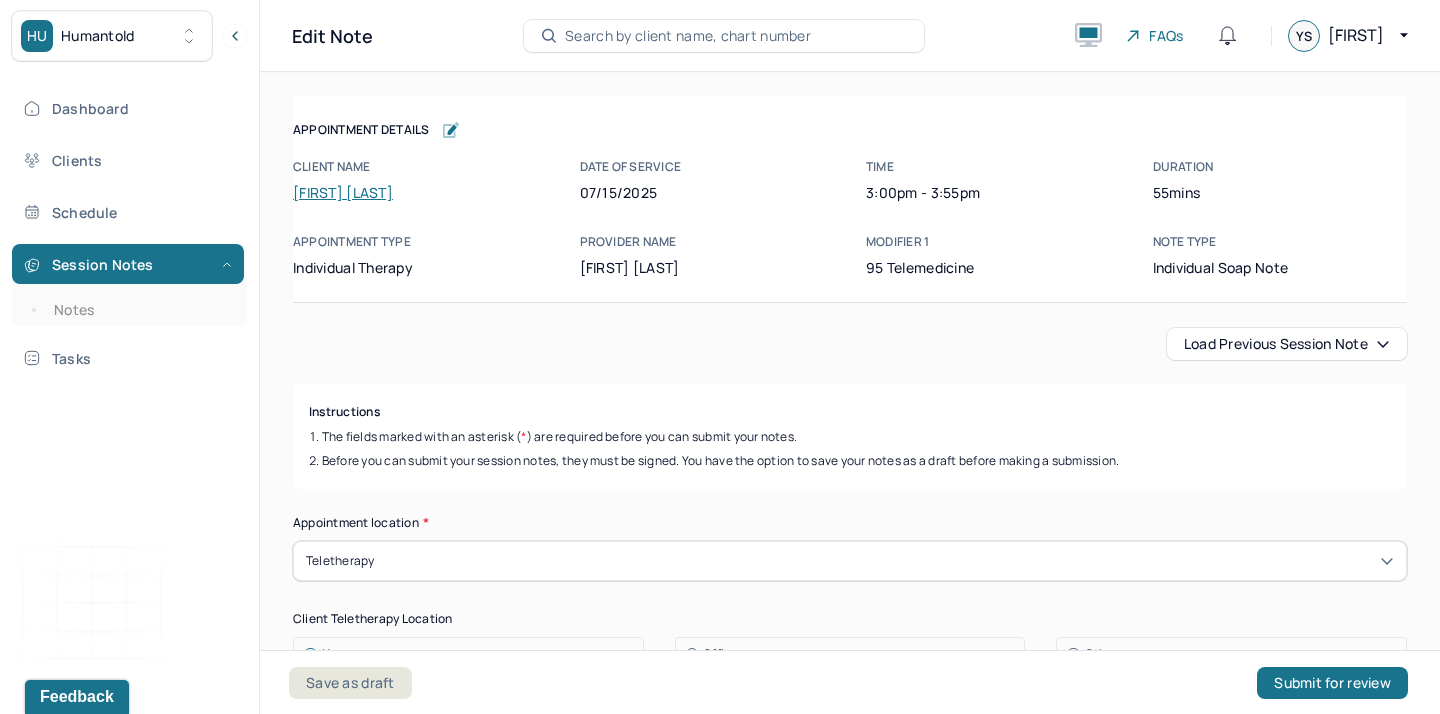 click 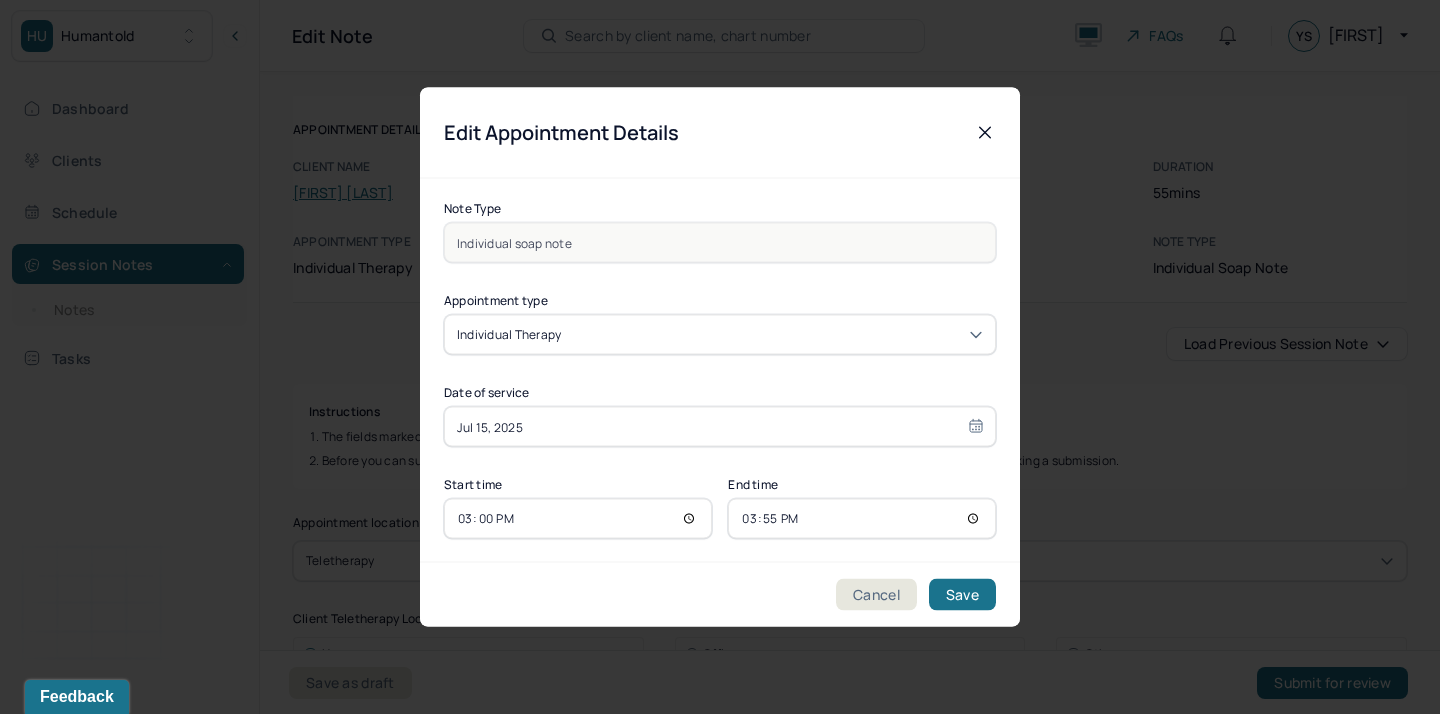 click on "Jul 15, 2025" at bounding box center [720, 427] 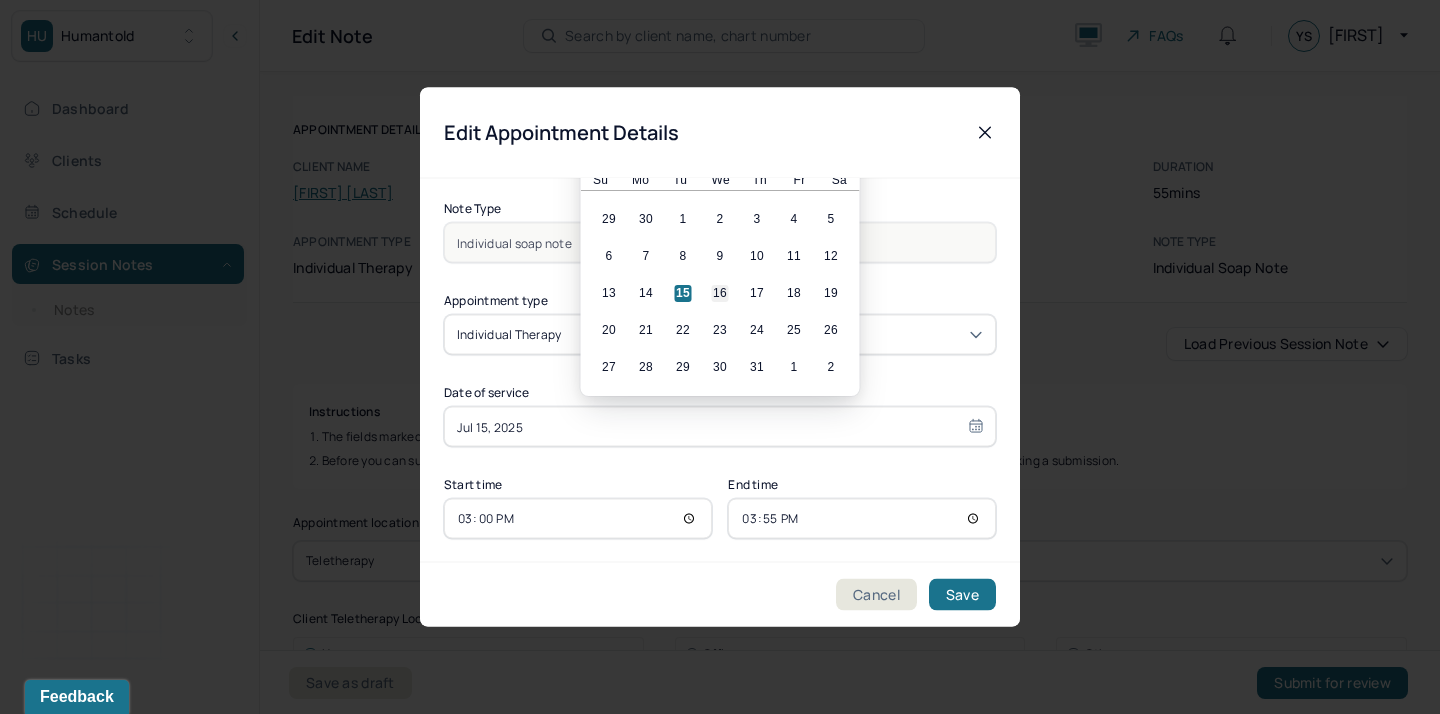 click on "16" at bounding box center [720, 293] 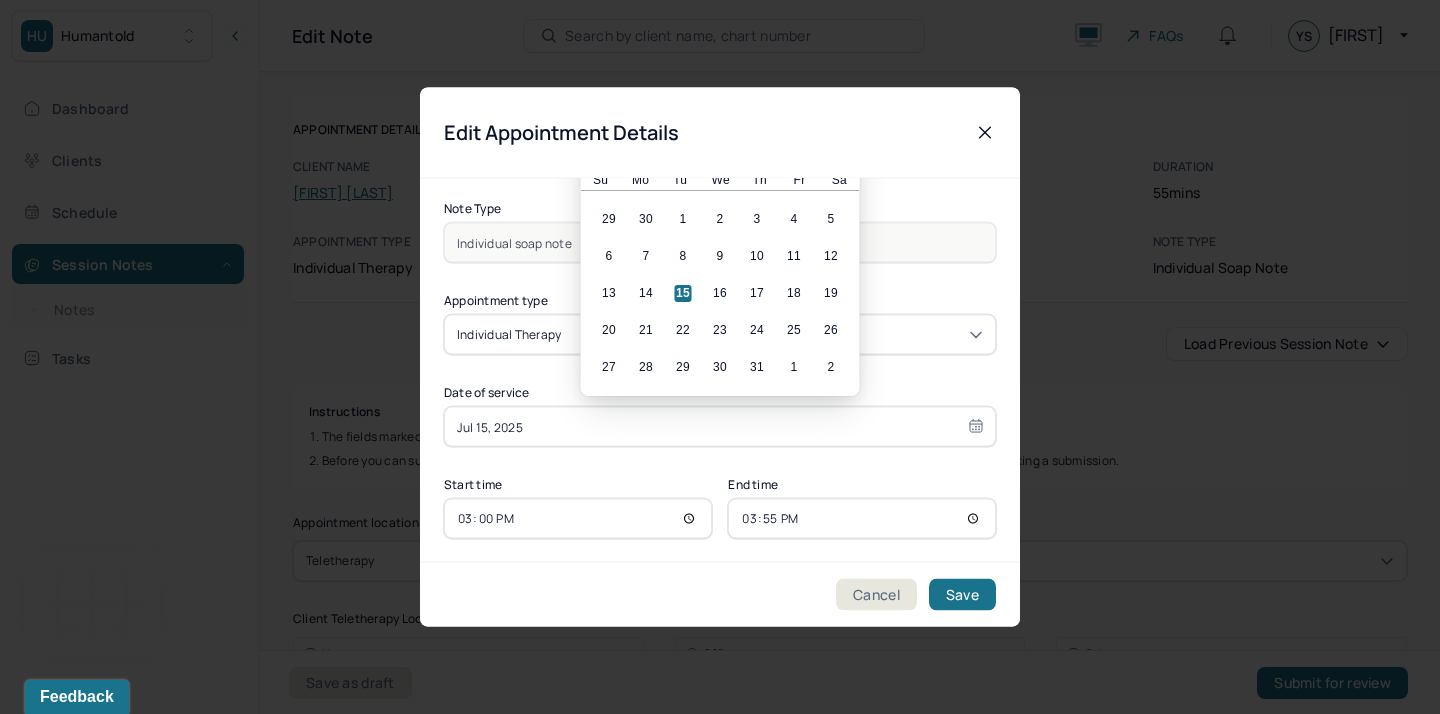 type on "Jul 16, 2025" 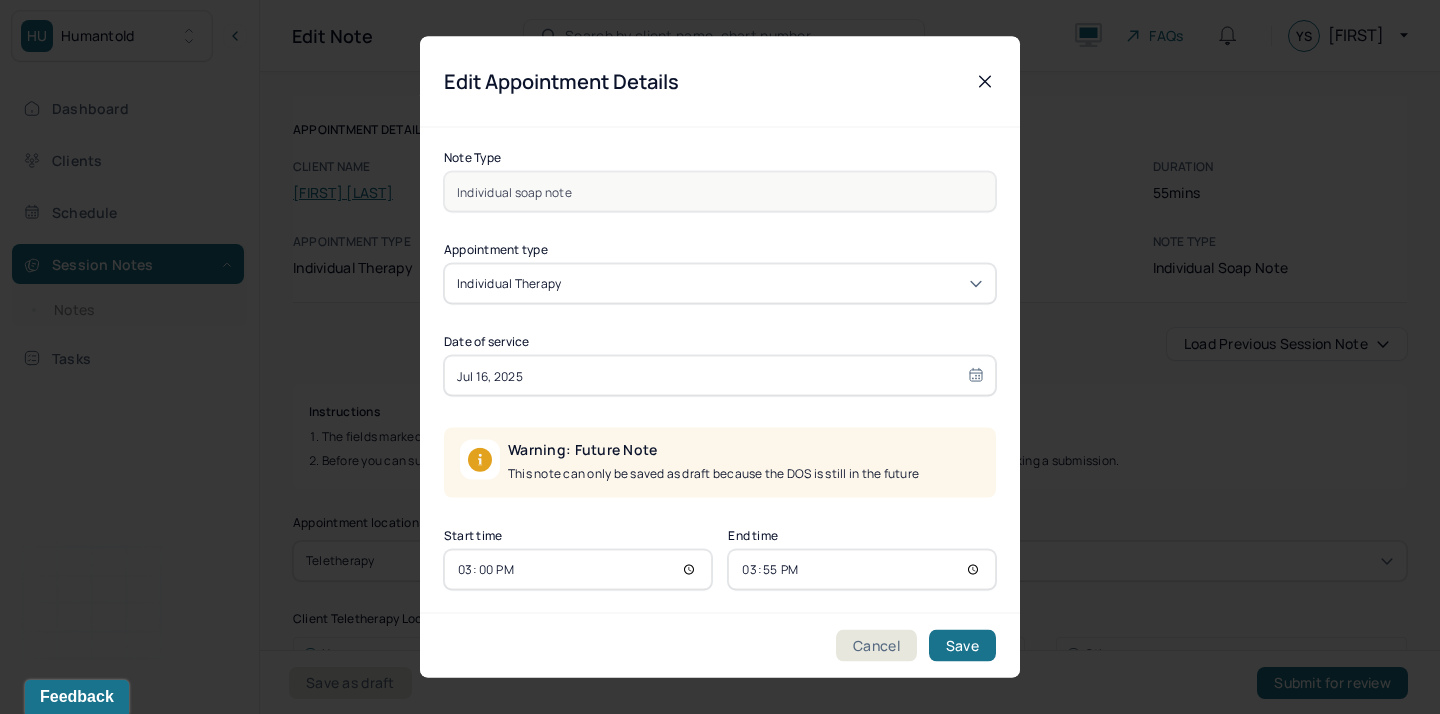 click on "15:00" at bounding box center (578, 570) 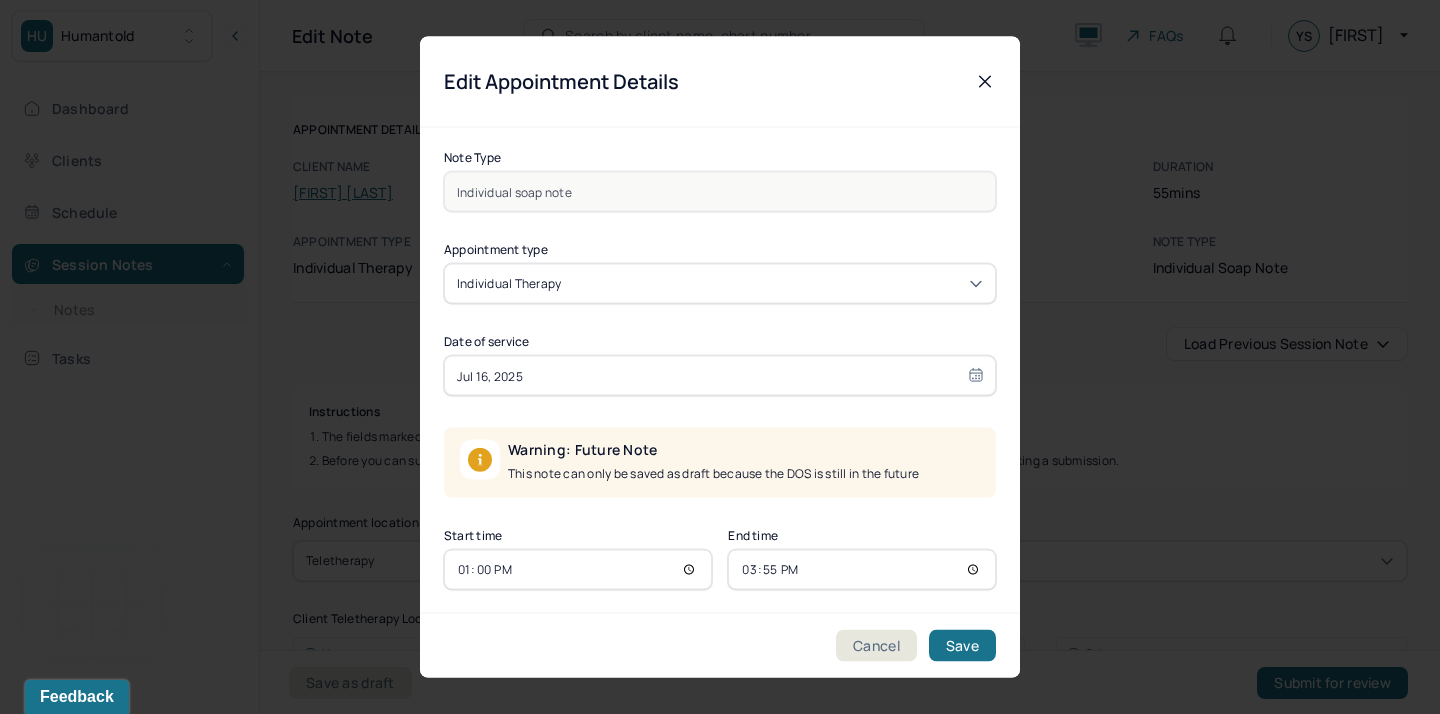 type on "12:00" 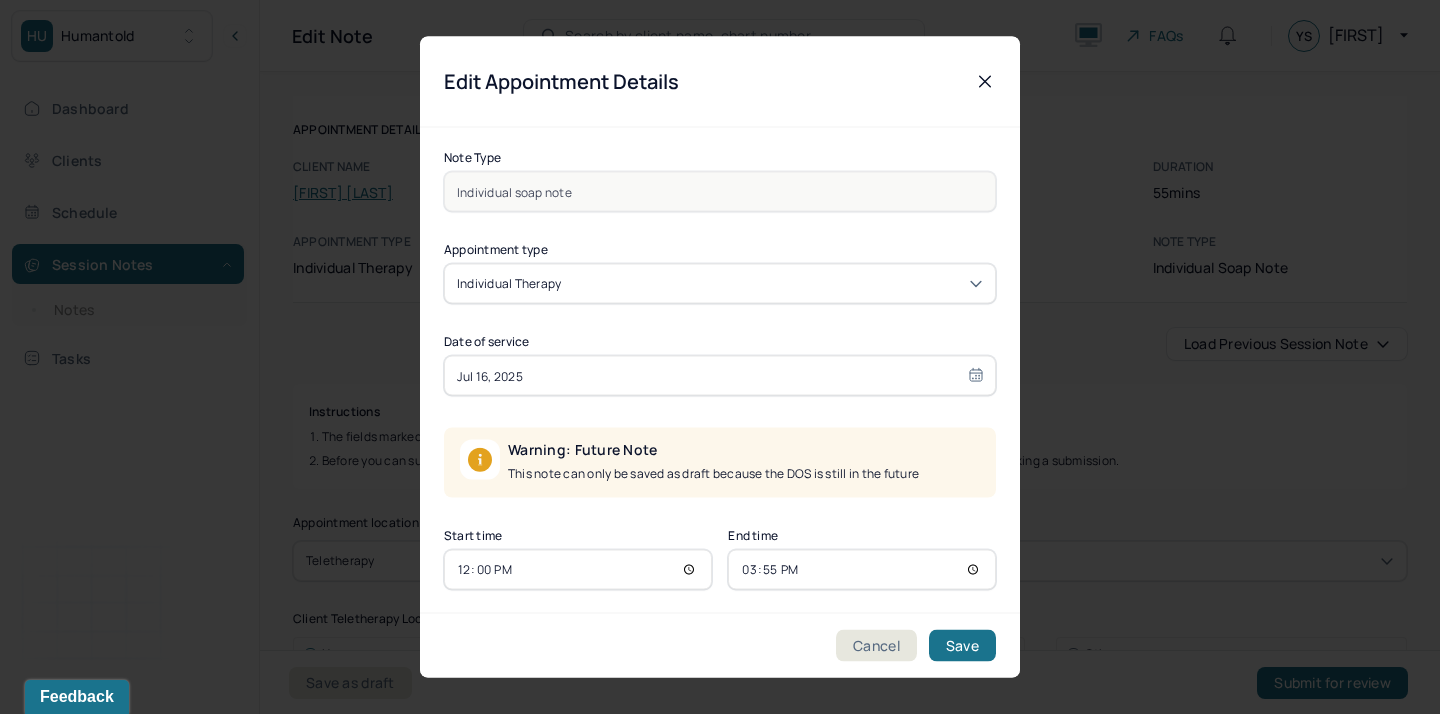 click on "15:55" at bounding box center (862, 570) 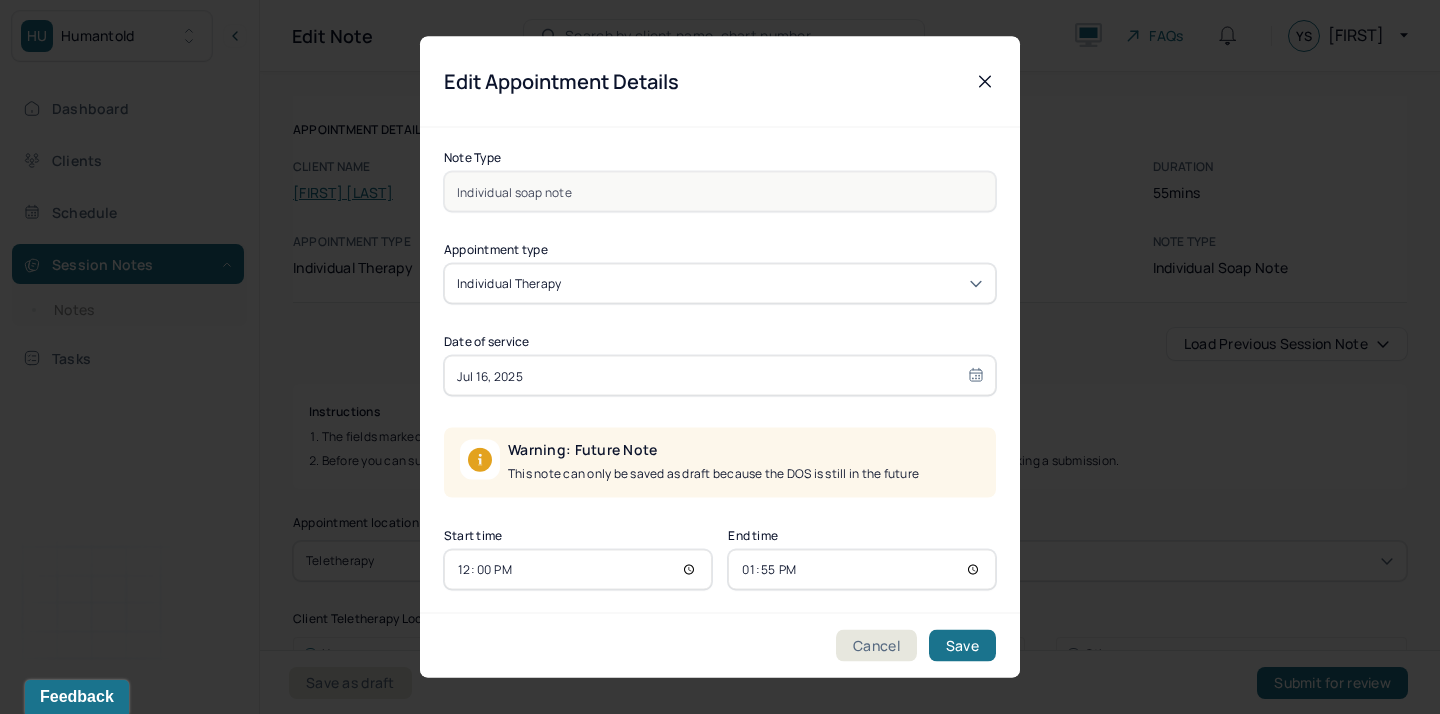 type on "12:55" 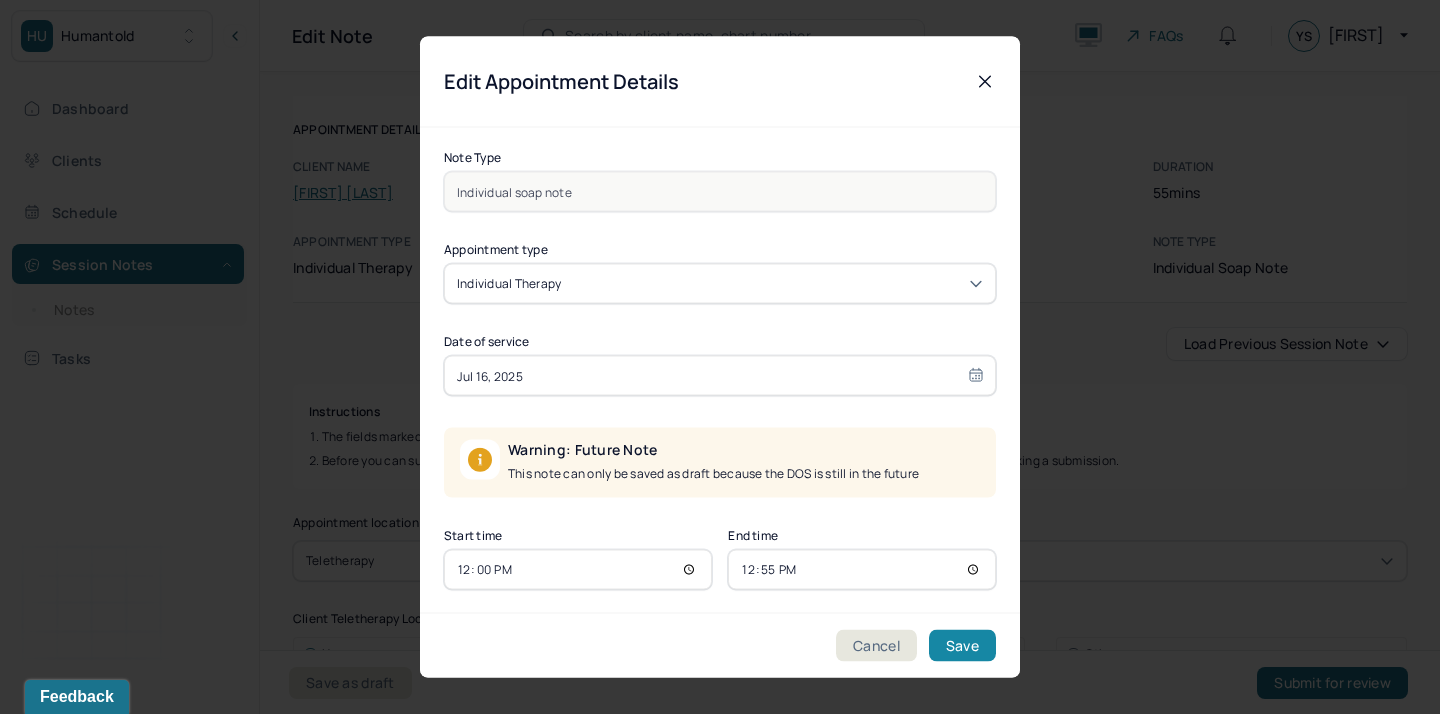 click on "Save" at bounding box center [962, 646] 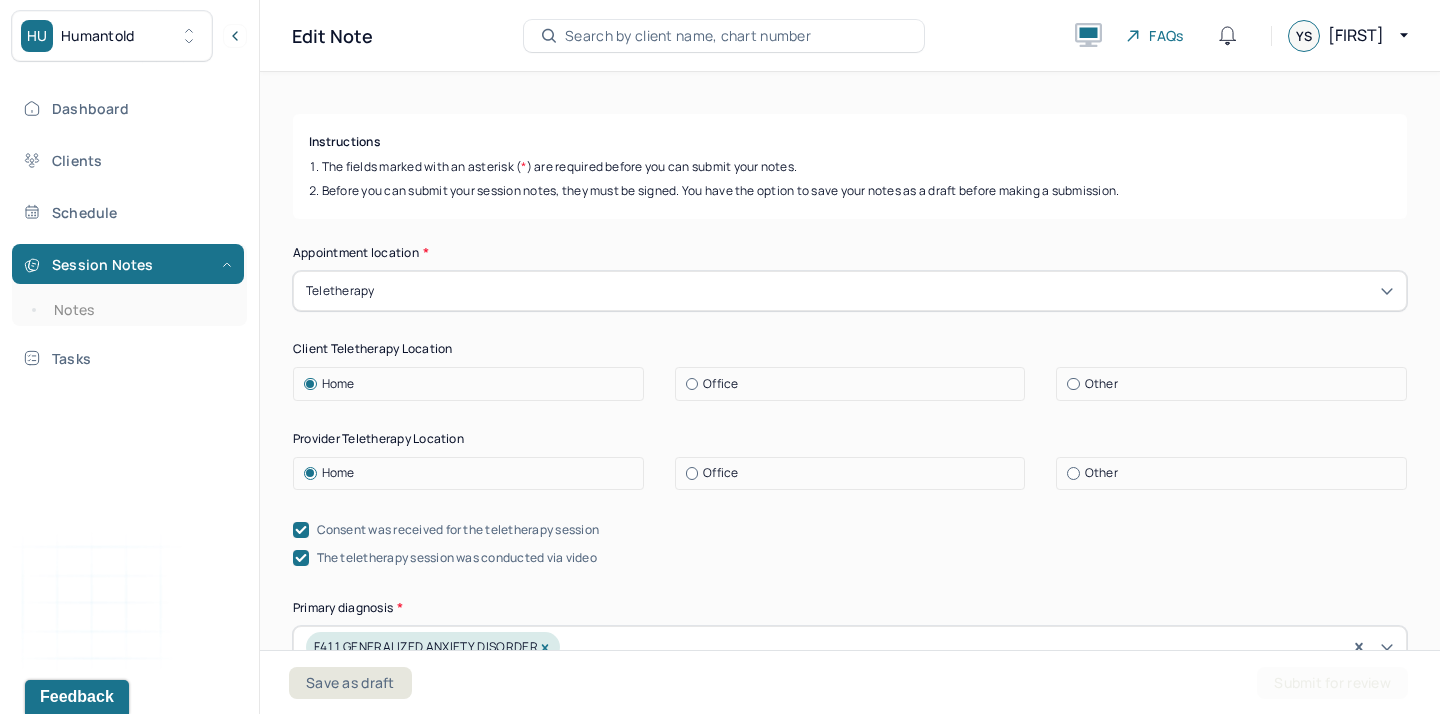 scroll, scrollTop: 273, scrollLeft: 0, axis: vertical 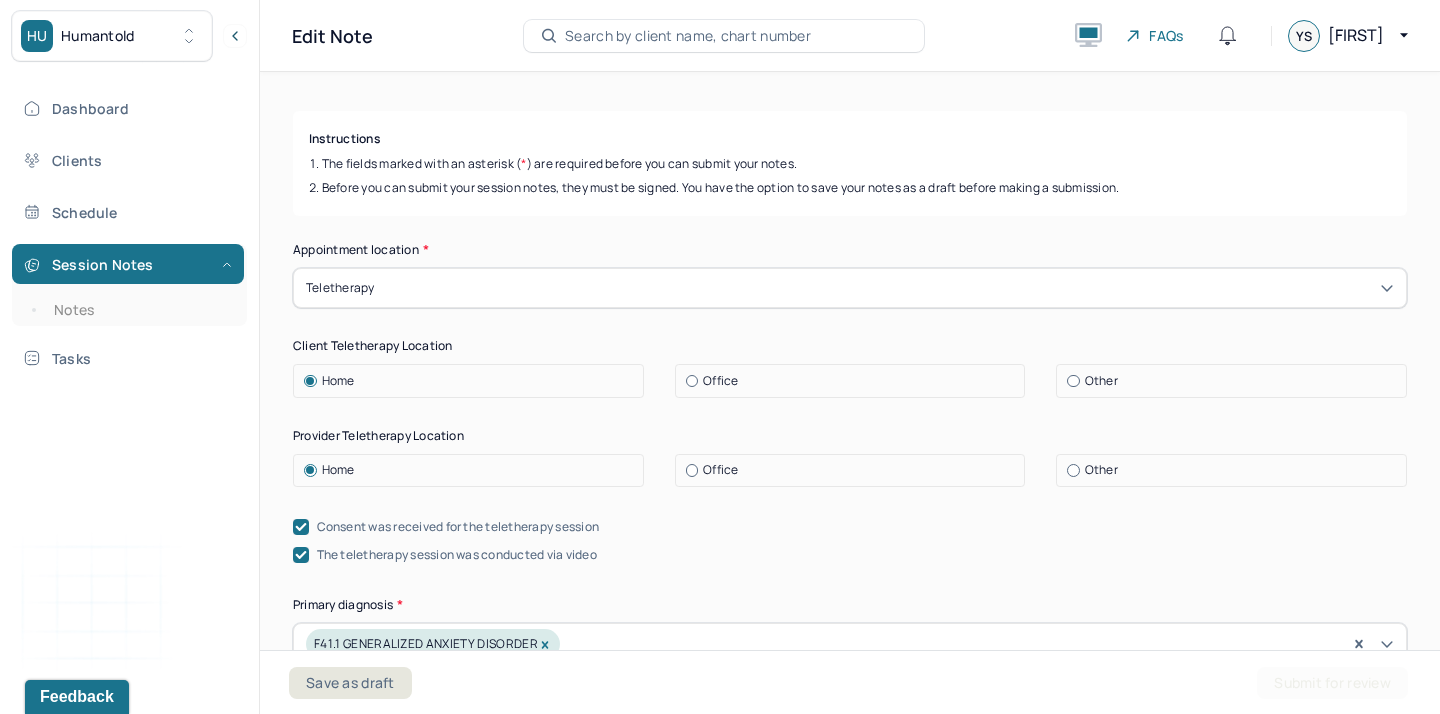 click on "Appointment location * Teletherapy Client Teletherapy Location Home Office Other Provider Teletherapy Location Home Office Other Consent was received for the teletherapy session The teletherapy session was conducted via video Primary diagnosis * F41.1 GENERALIZED ANXIETY DISORDER Secondary diagnosis (optional) Secondary diagnosis Tertiary diagnosis (optional) Tertiary diagnosis Emotional / Behavioural symptoms demonstrated * conflicted/dissatisfaction/anxiety Causing * Maladaptive Functioning Intention for Session * Attempts to alleviate the emotional disturbances" at bounding box center (850, 725) 